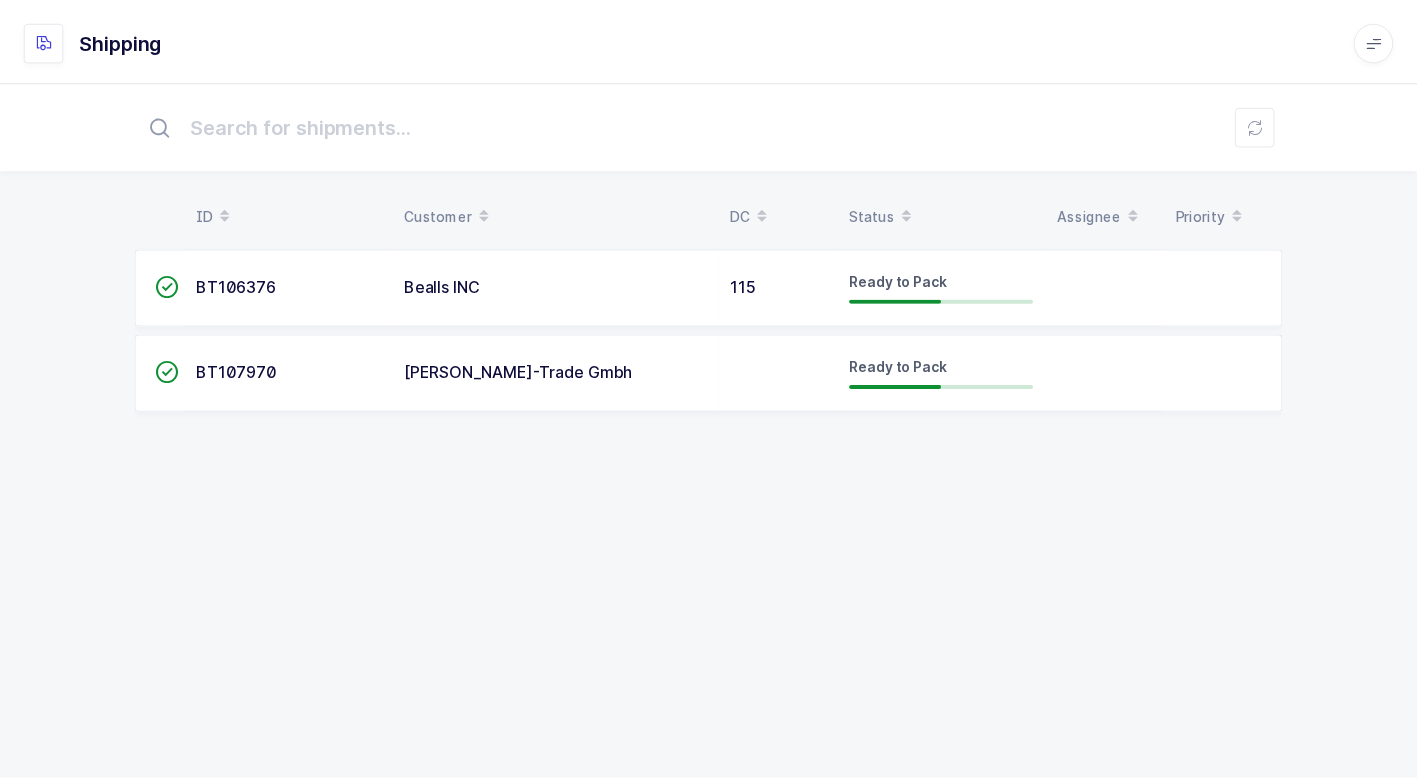 scroll, scrollTop: 0, scrollLeft: 0, axis: both 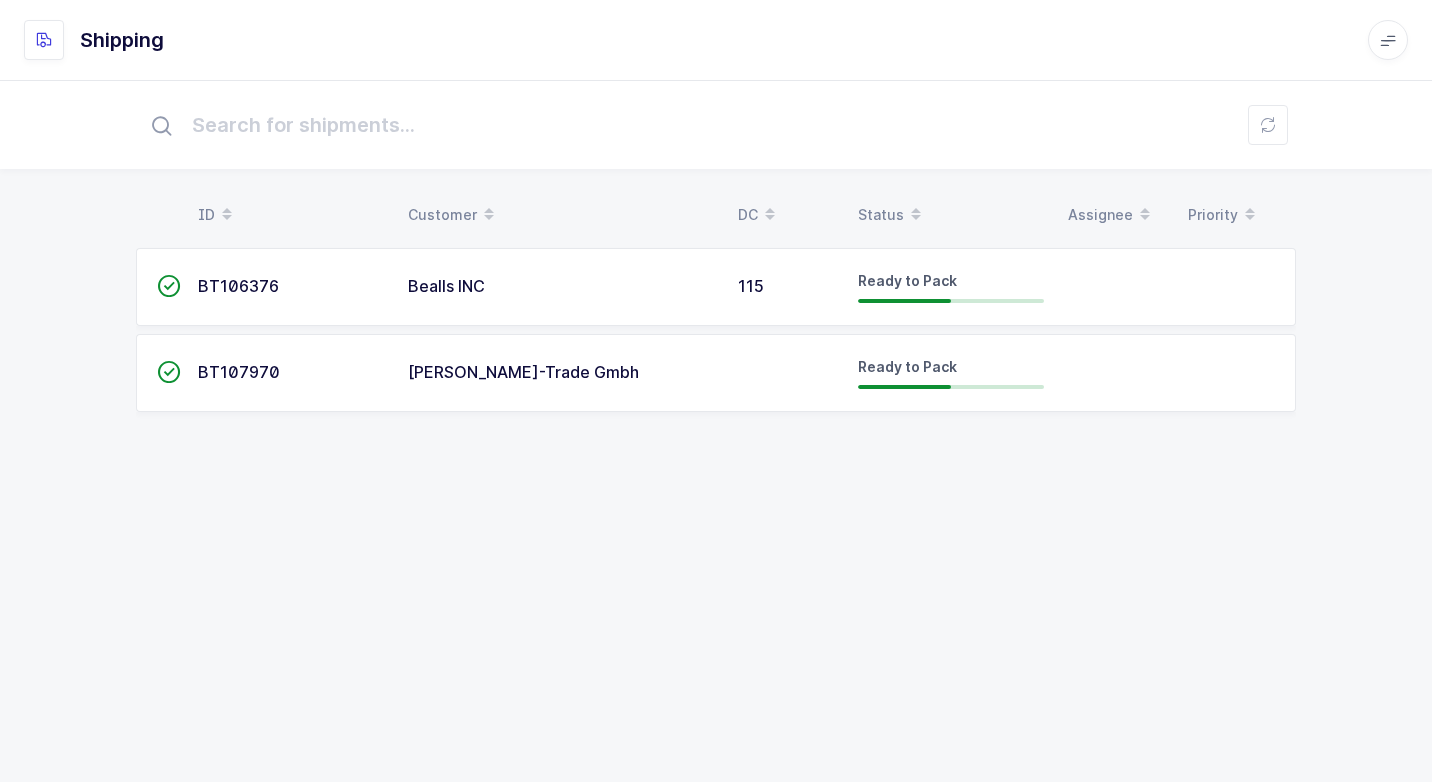 click on "Bealls INC" at bounding box center [561, 287] 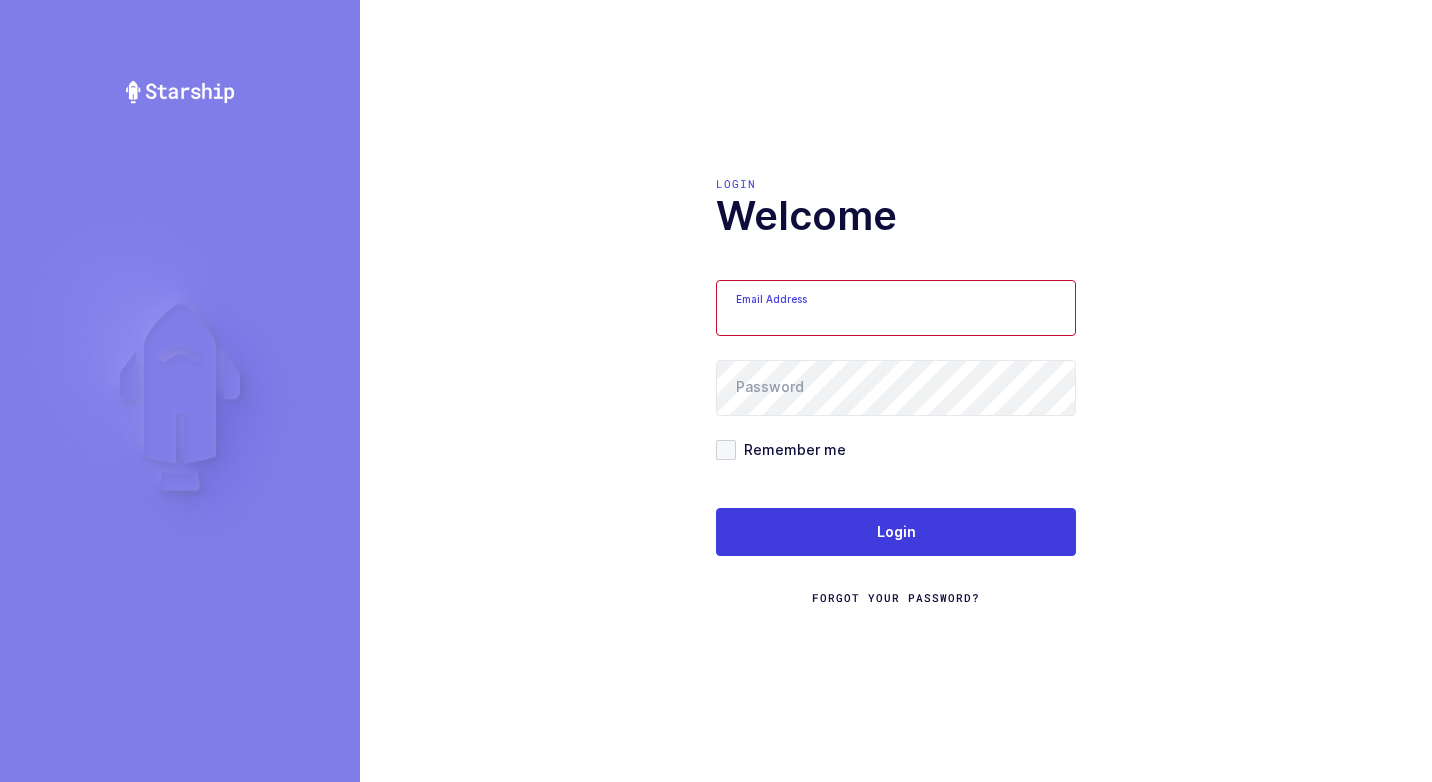 scroll, scrollTop: 0, scrollLeft: 0, axis: both 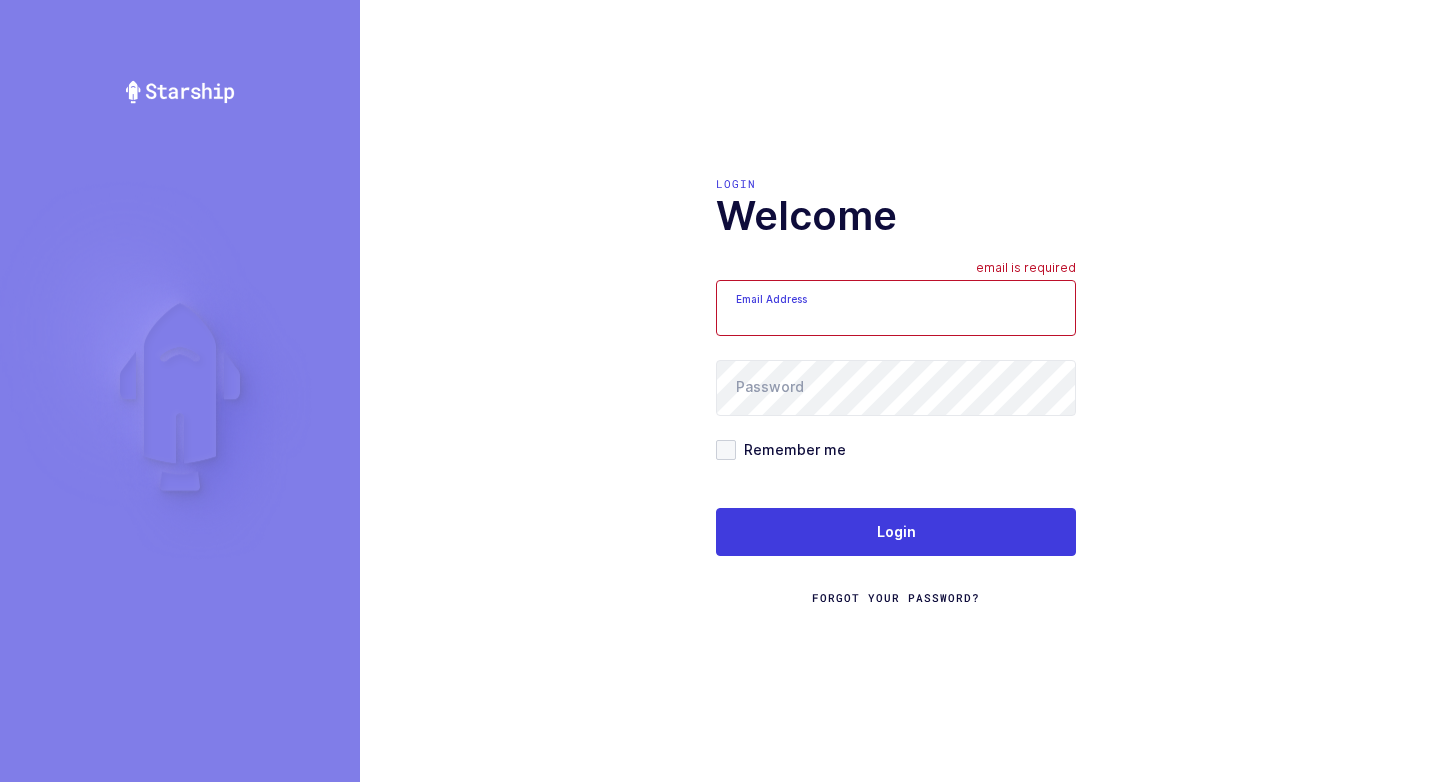 type on "[EMAIL_ADDRESS][DOMAIN_NAME]" 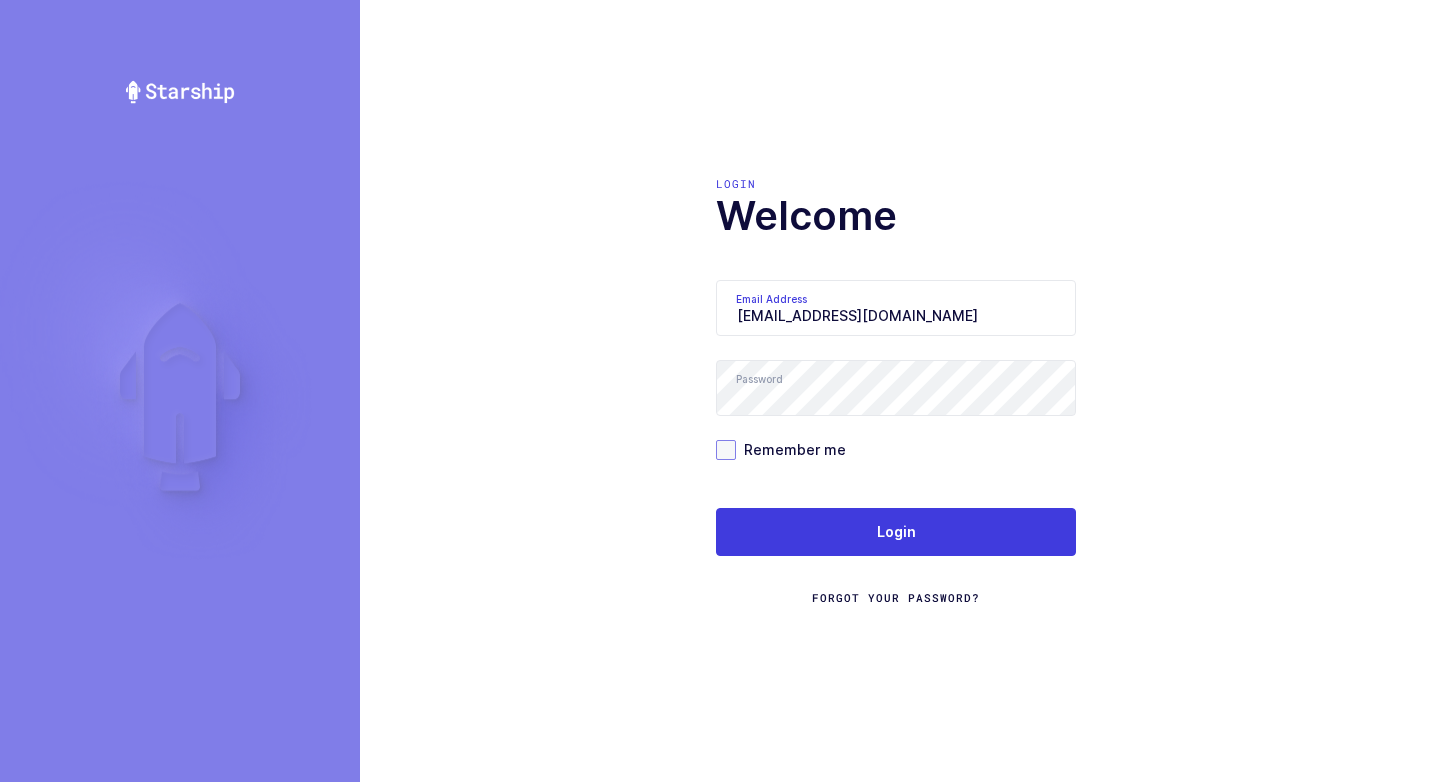 click at bounding box center [726, 450] 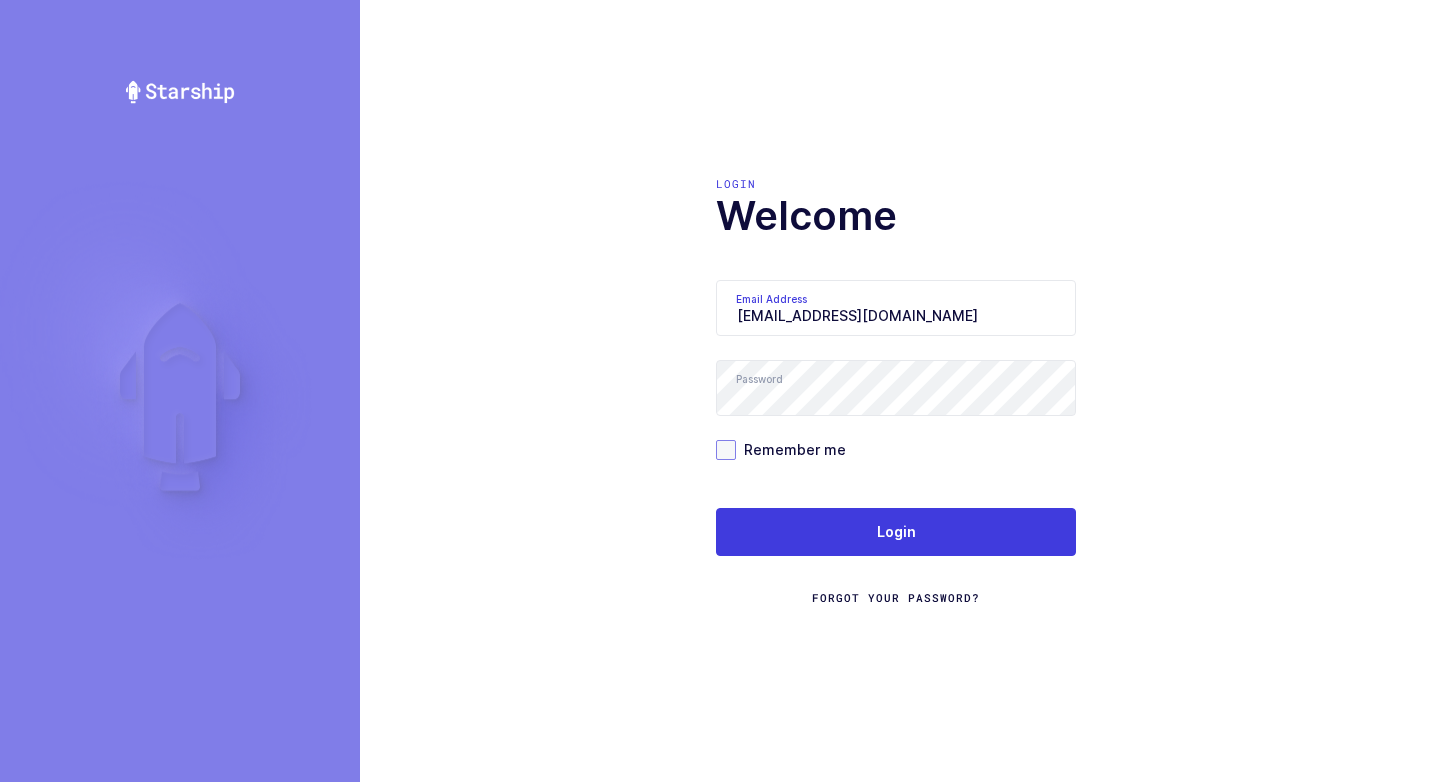 click on "Remember me" at bounding box center [736, 440] 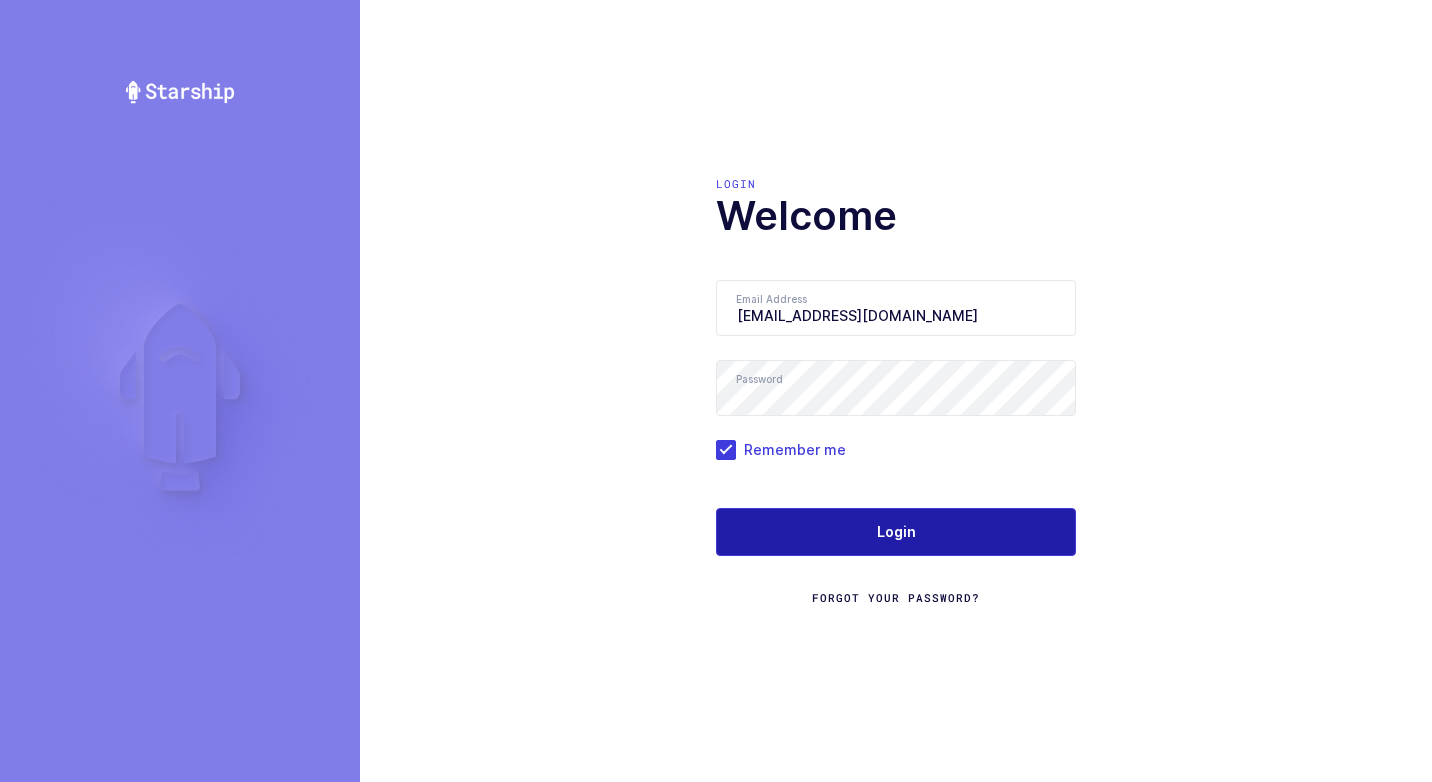 click on "Login" at bounding box center (896, 532) 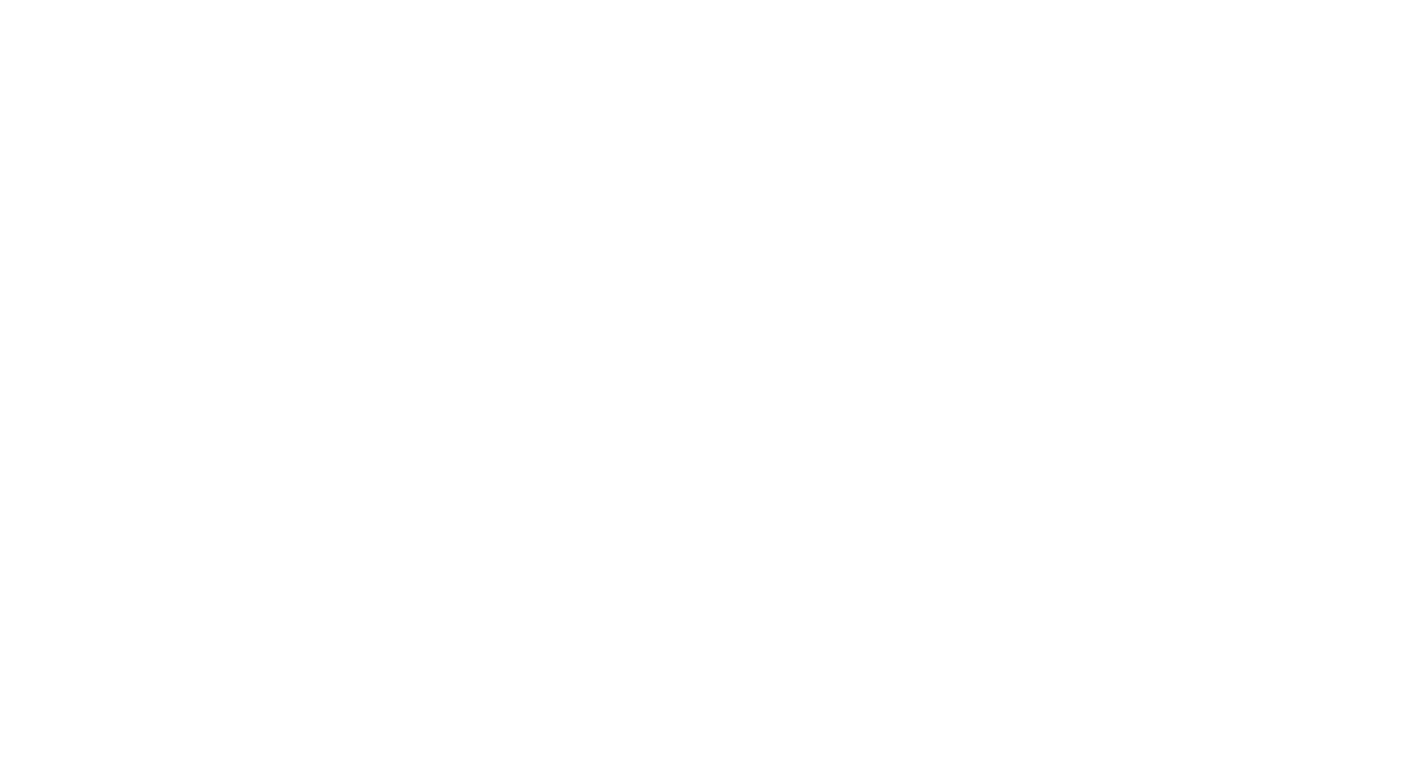 scroll, scrollTop: 0, scrollLeft: 0, axis: both 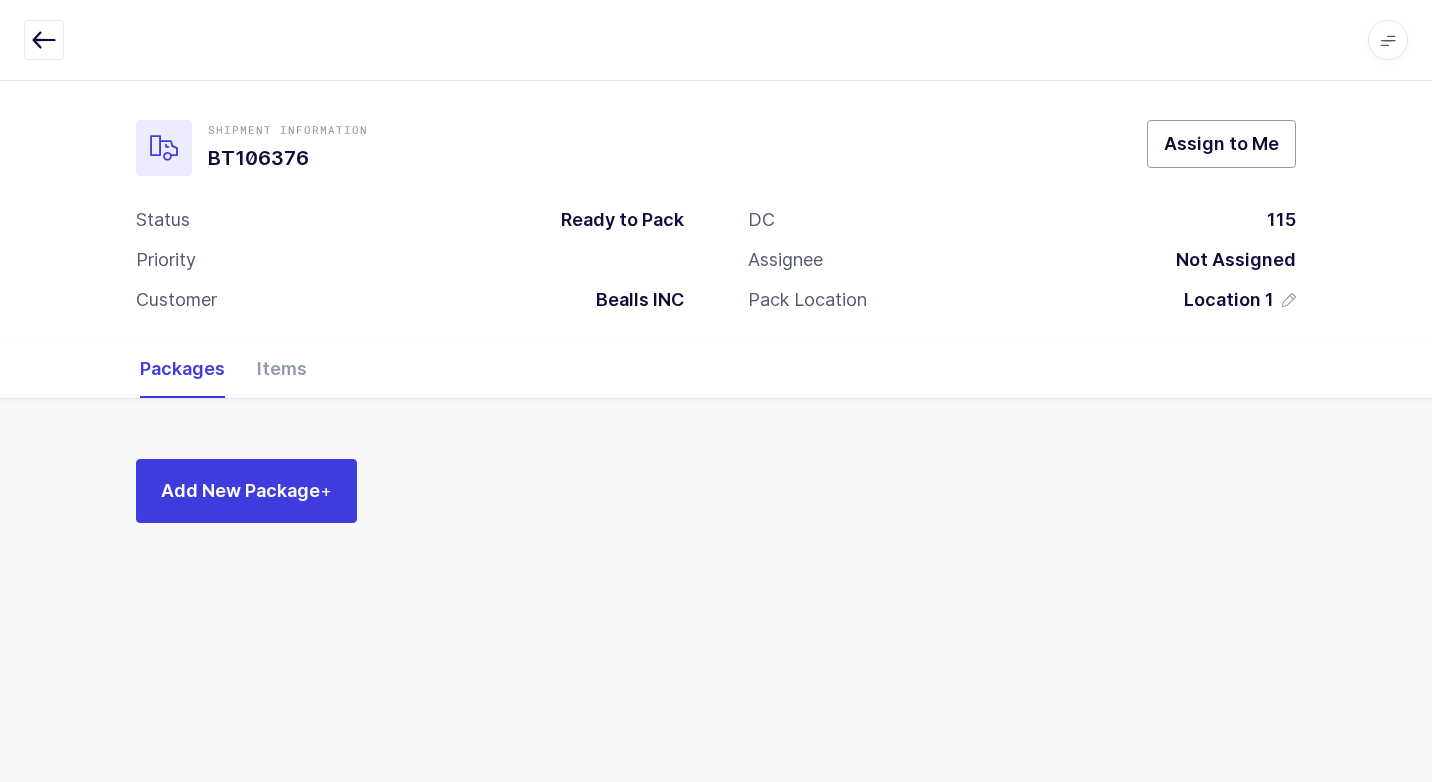 click on "Assign to Me" at bounding box center (1221, 144) 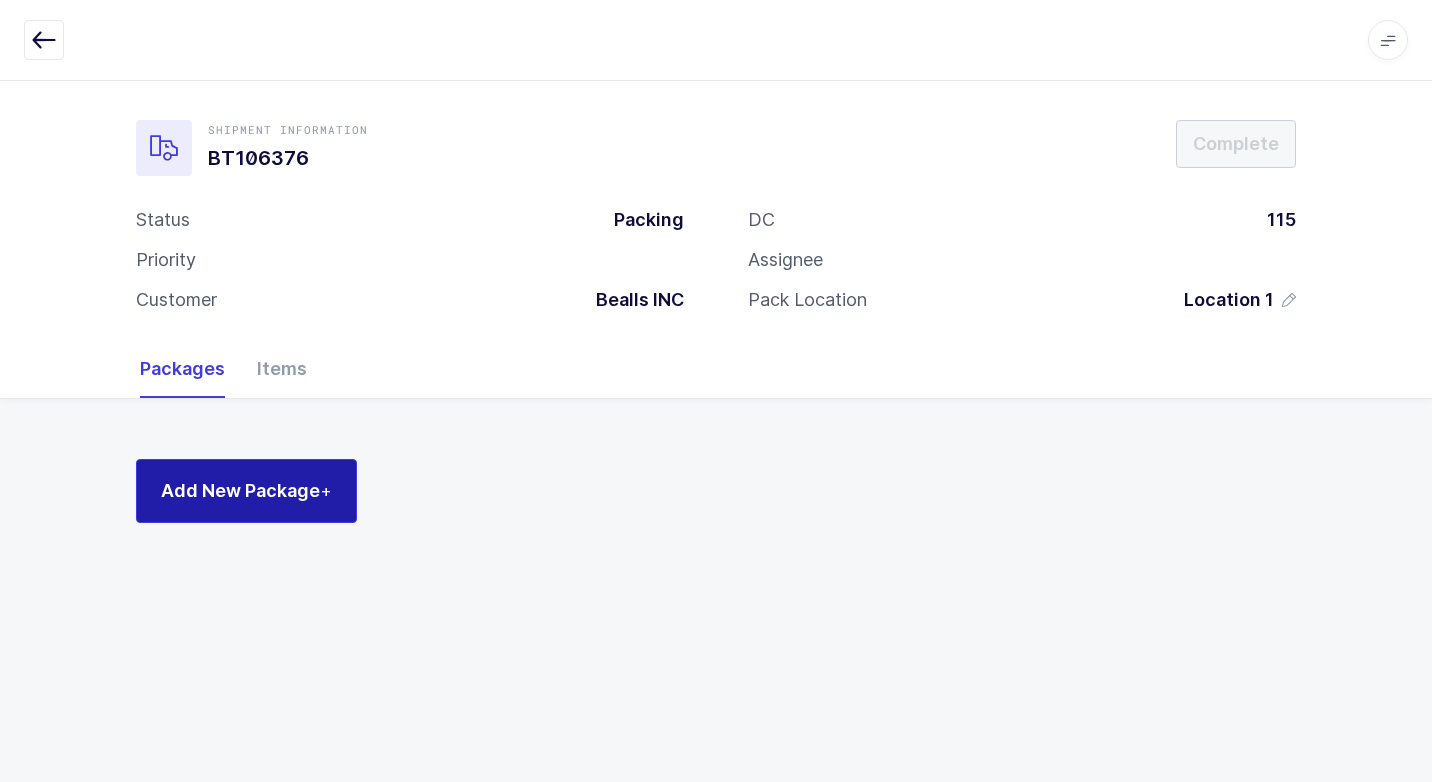 click on "Add New Package  +" at bounding box center [246, 490] 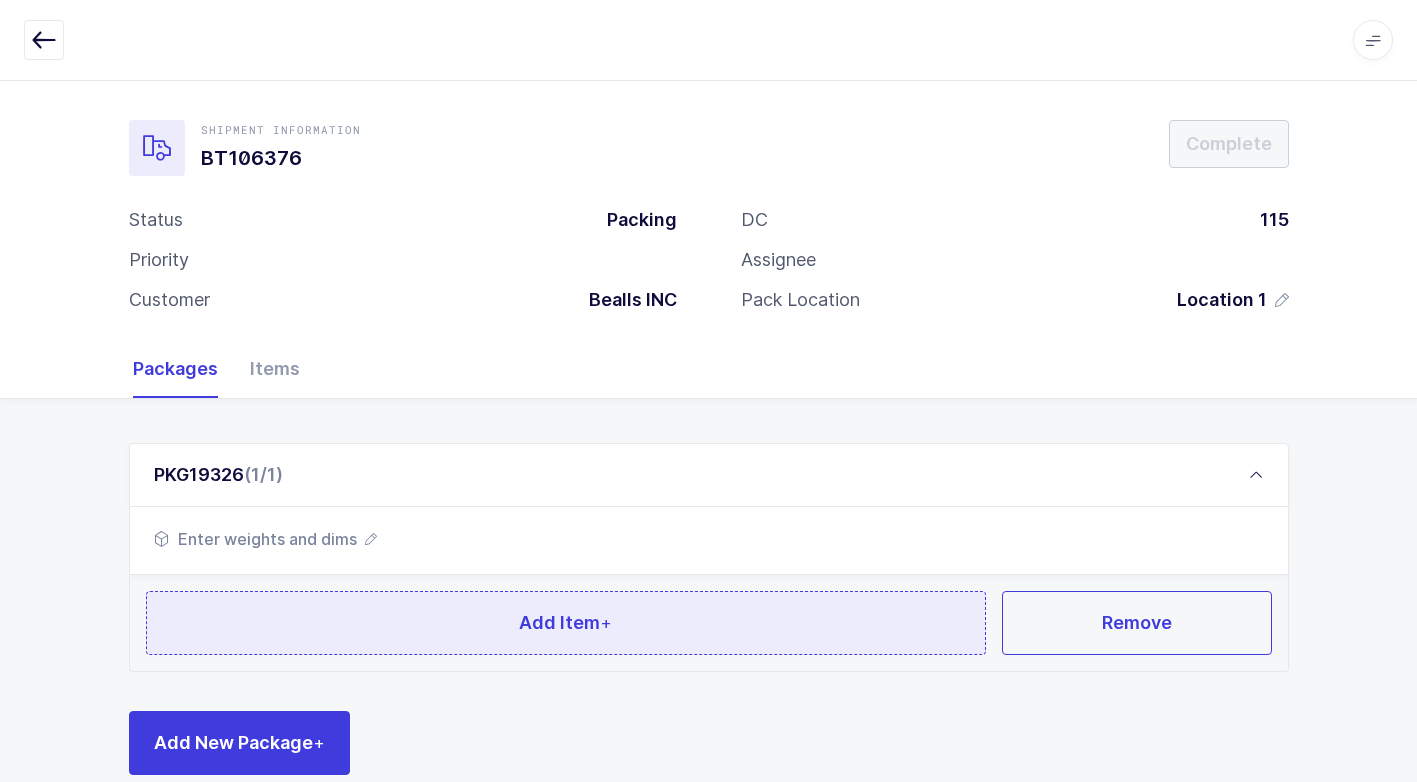 click on "Add Item  +" at bounding box center (566, 623) 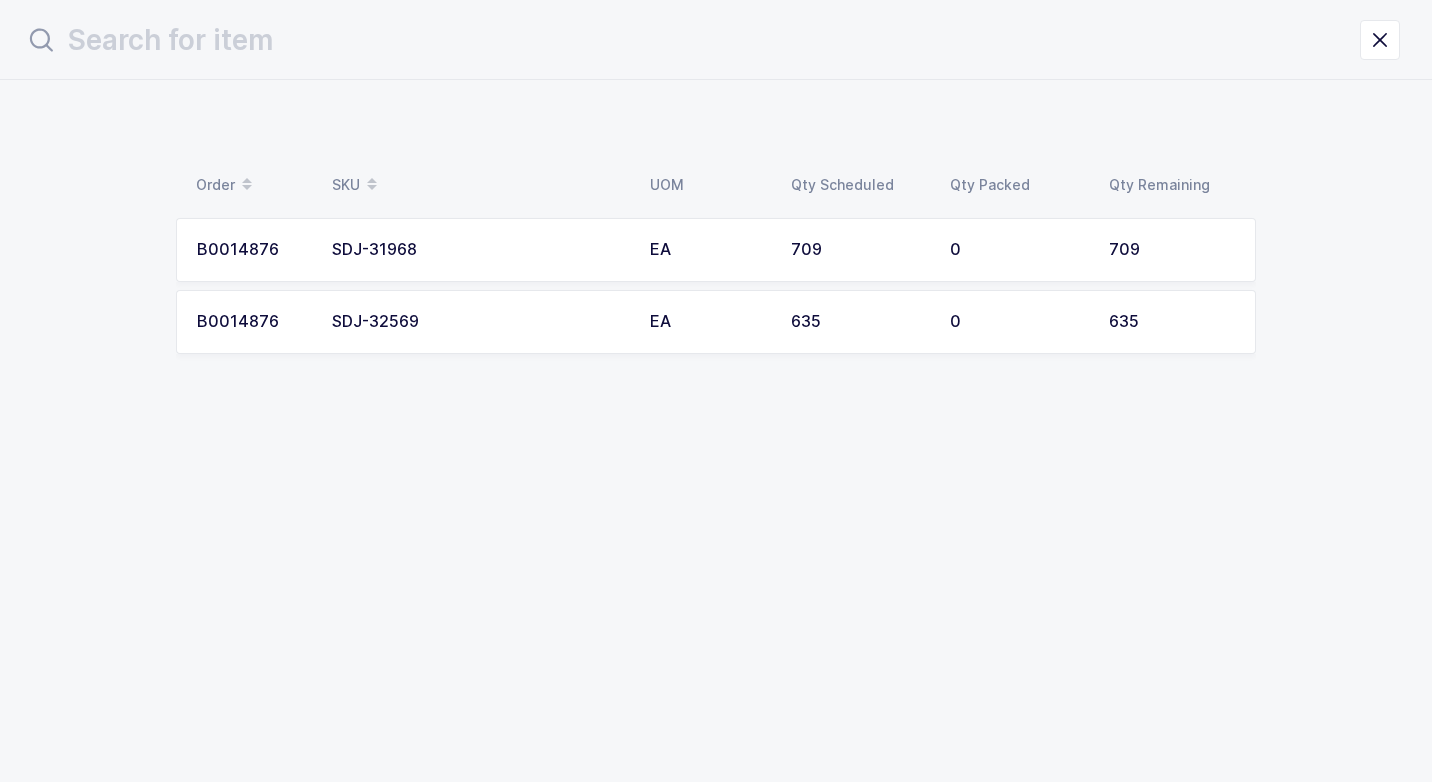 click on "SDJ-31968" at bounding box center (479, 250) 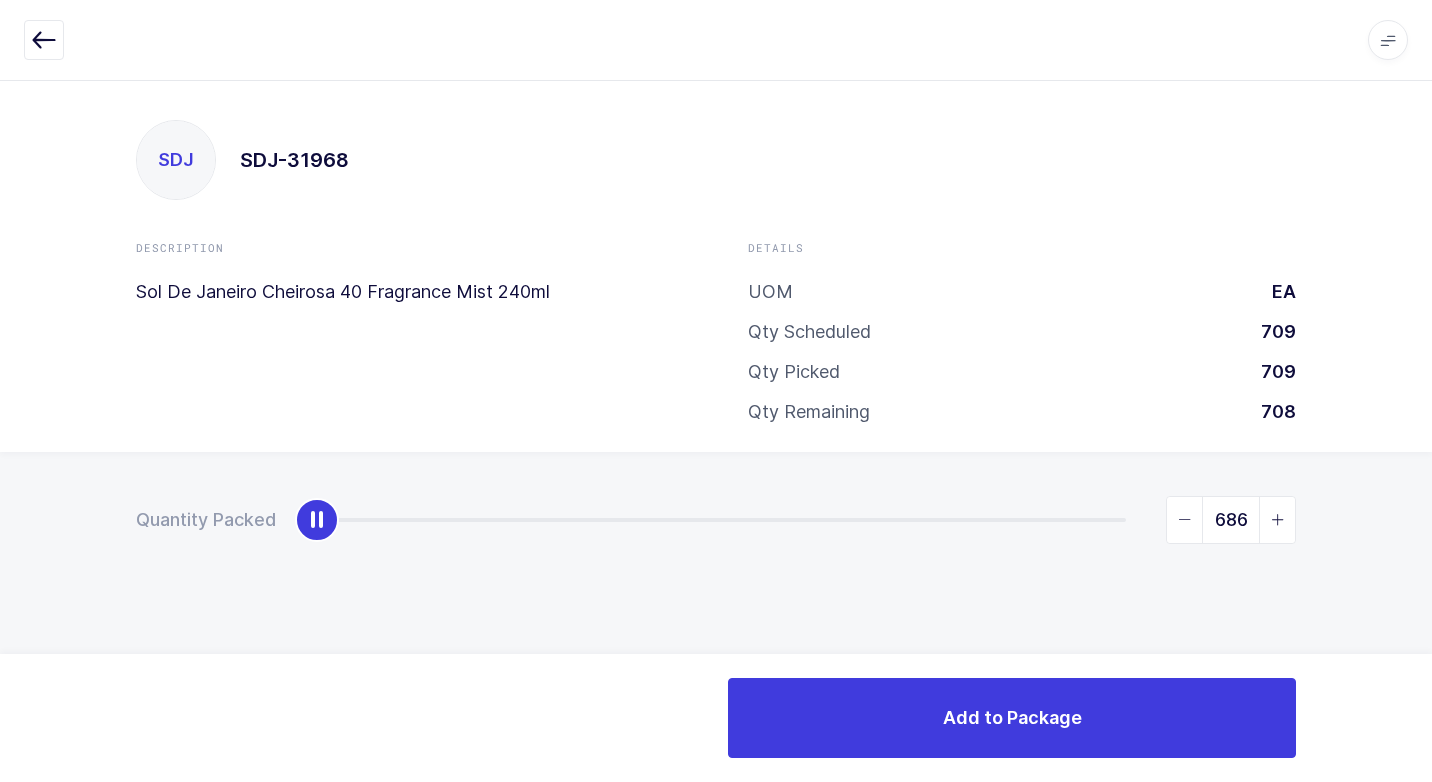 type on "709" 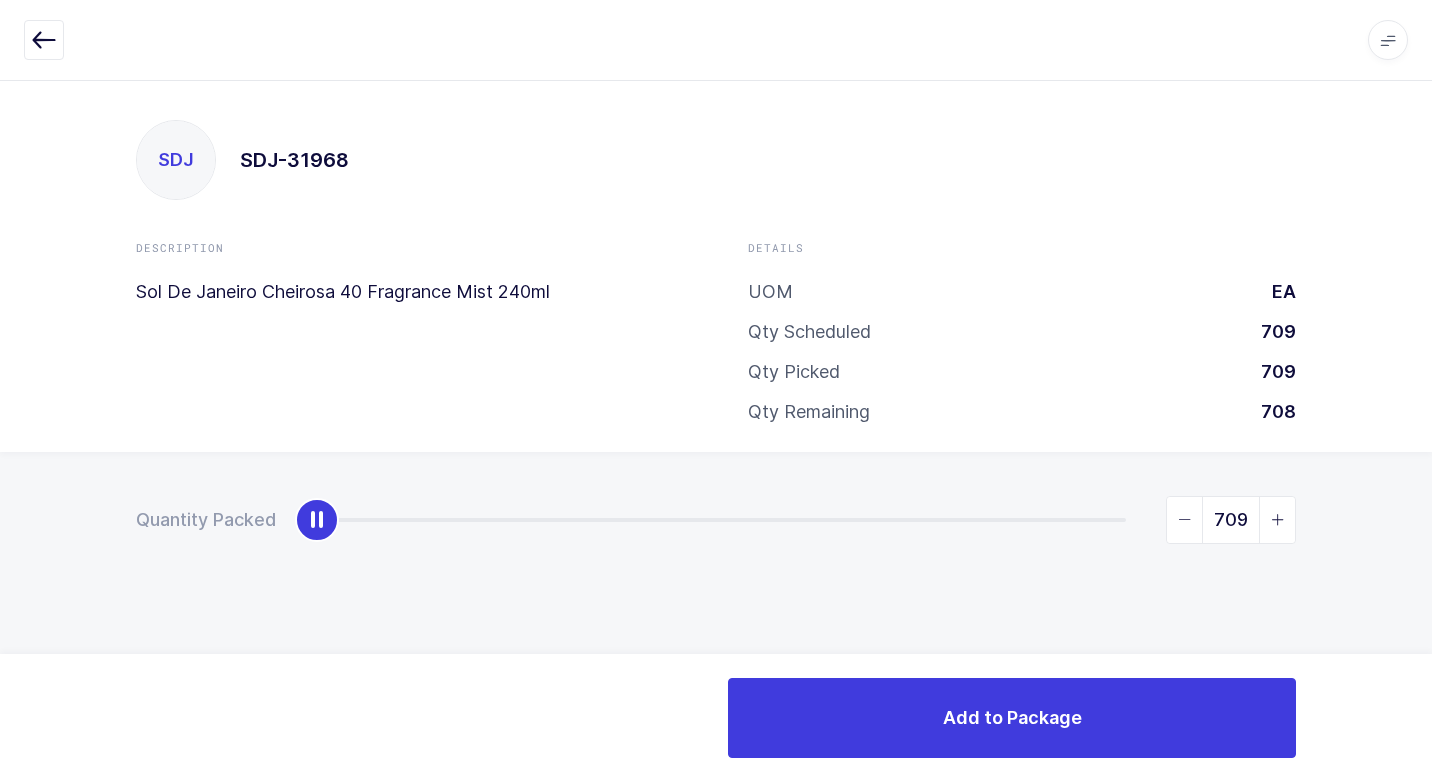 drag, startPoint x: 309, startPoint y: 520, endPoint x: 1435, endPoint y: 446, distance: 1128.429 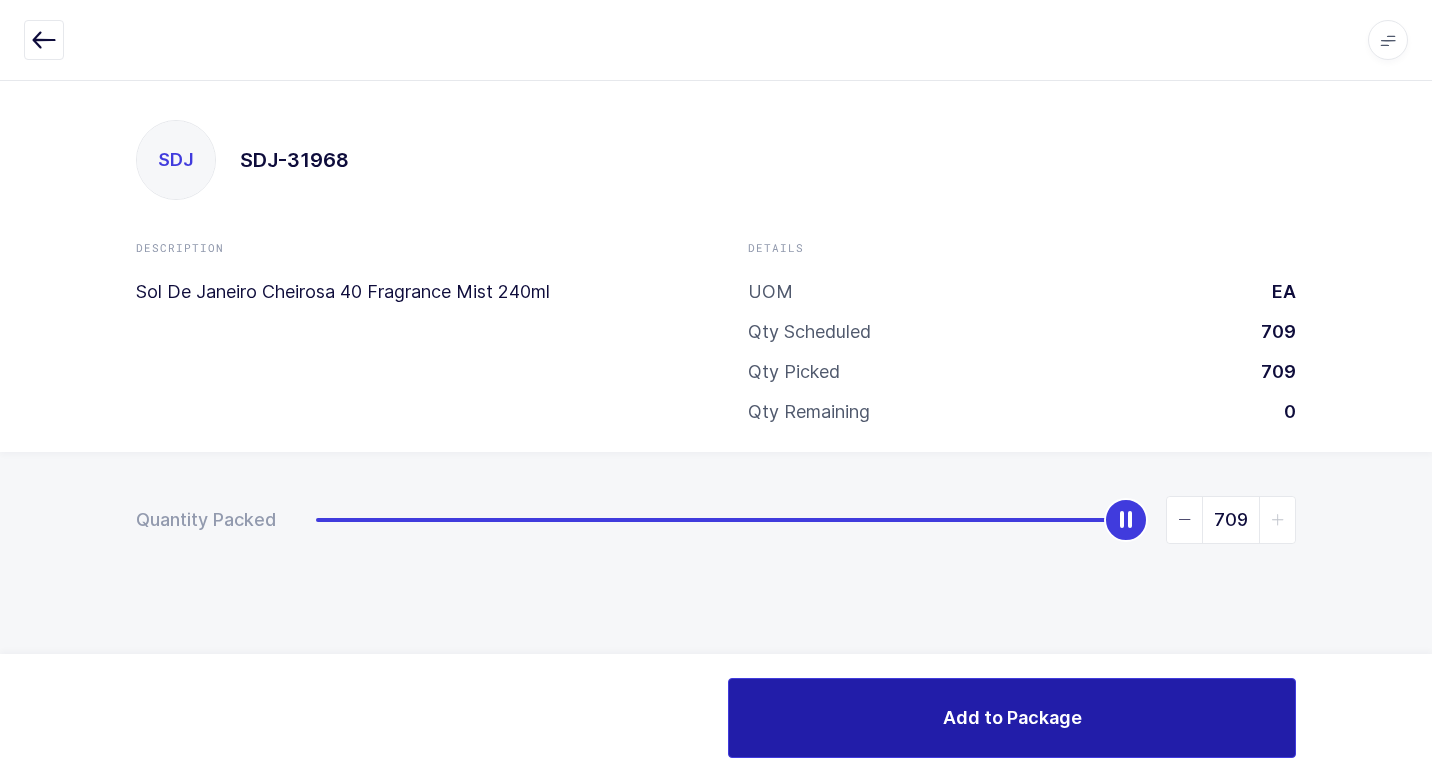 drag, startPoint x: 904, startPoint y: 738, endPoint x: 872, endPoint y: 716, distance: 38.832977 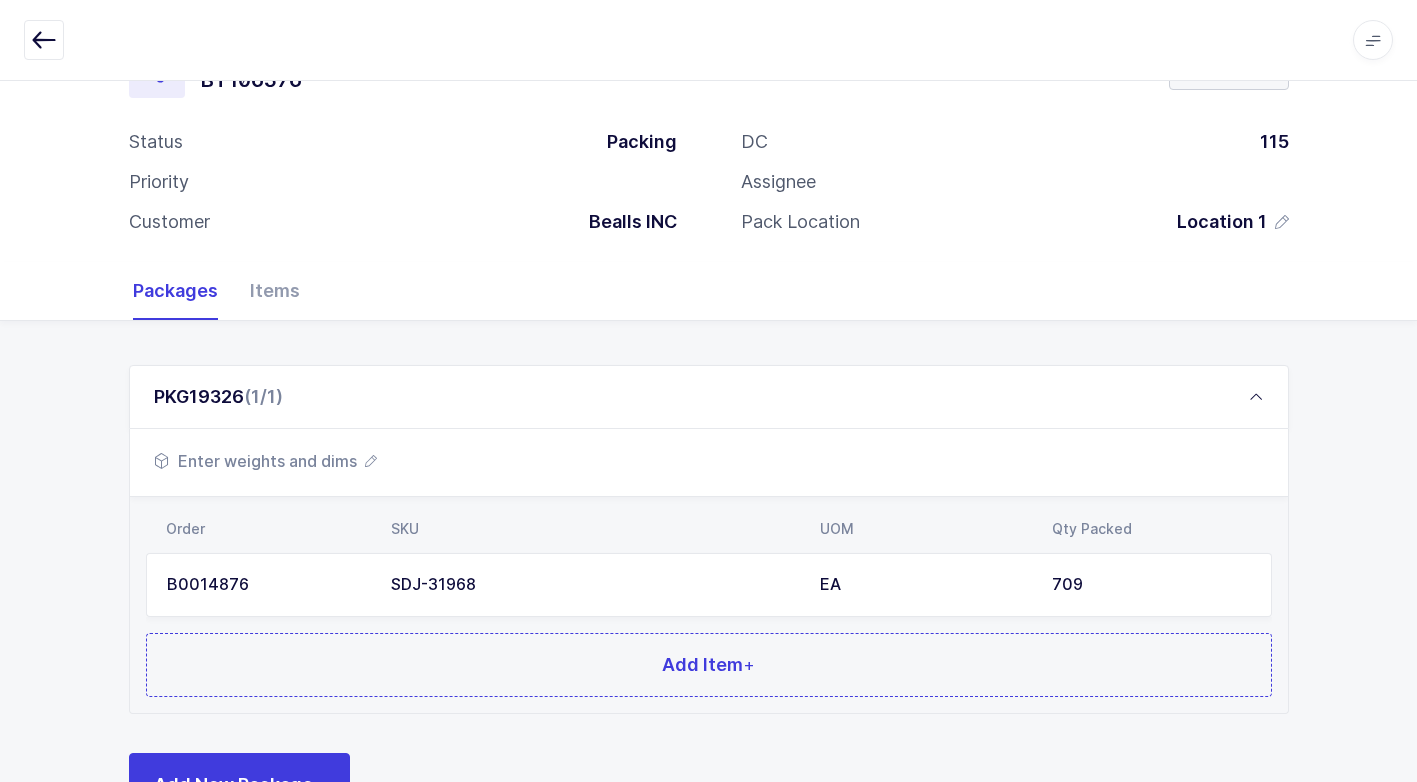 scroll, scrollTop: 153, scrollLeft: 0, axis: vertical 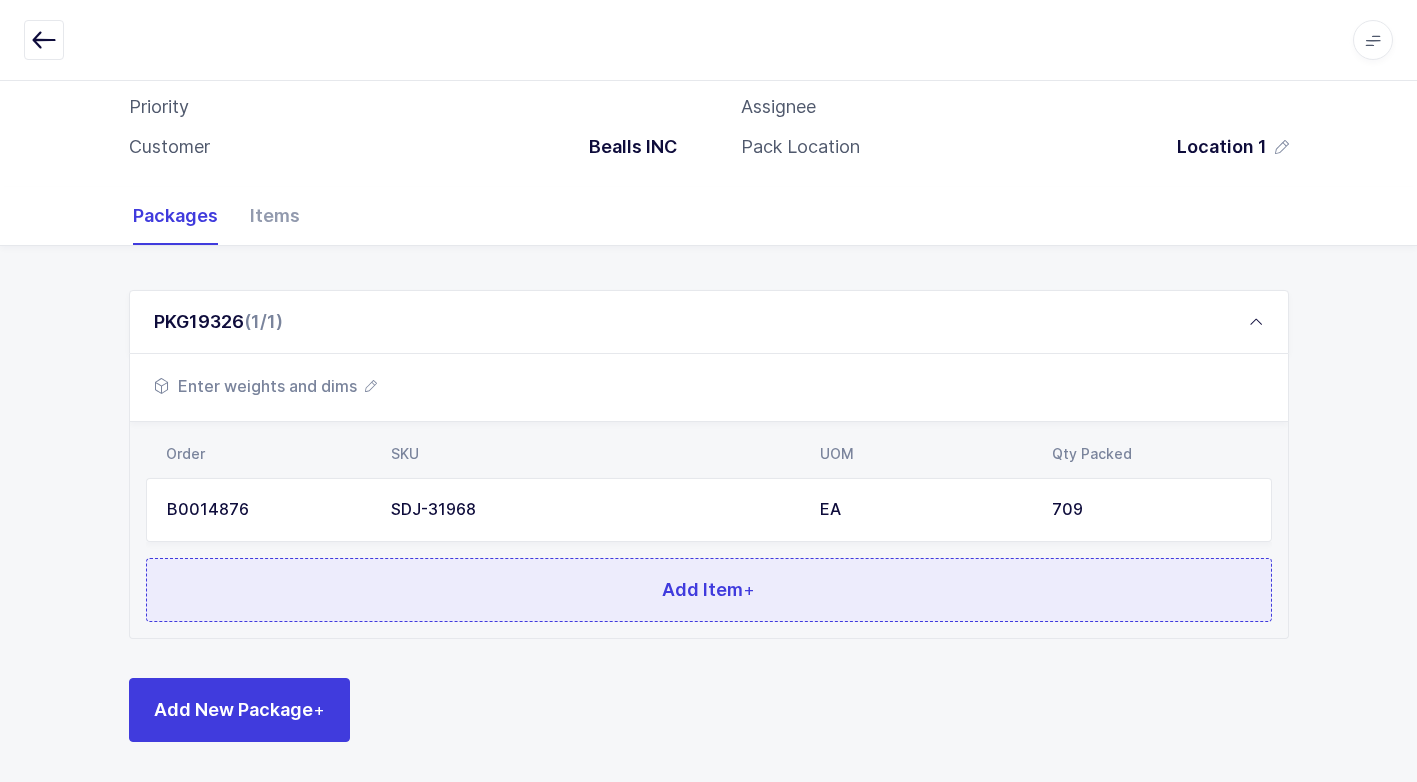 click on "Add Item  +" at bounding box center [709, 590] 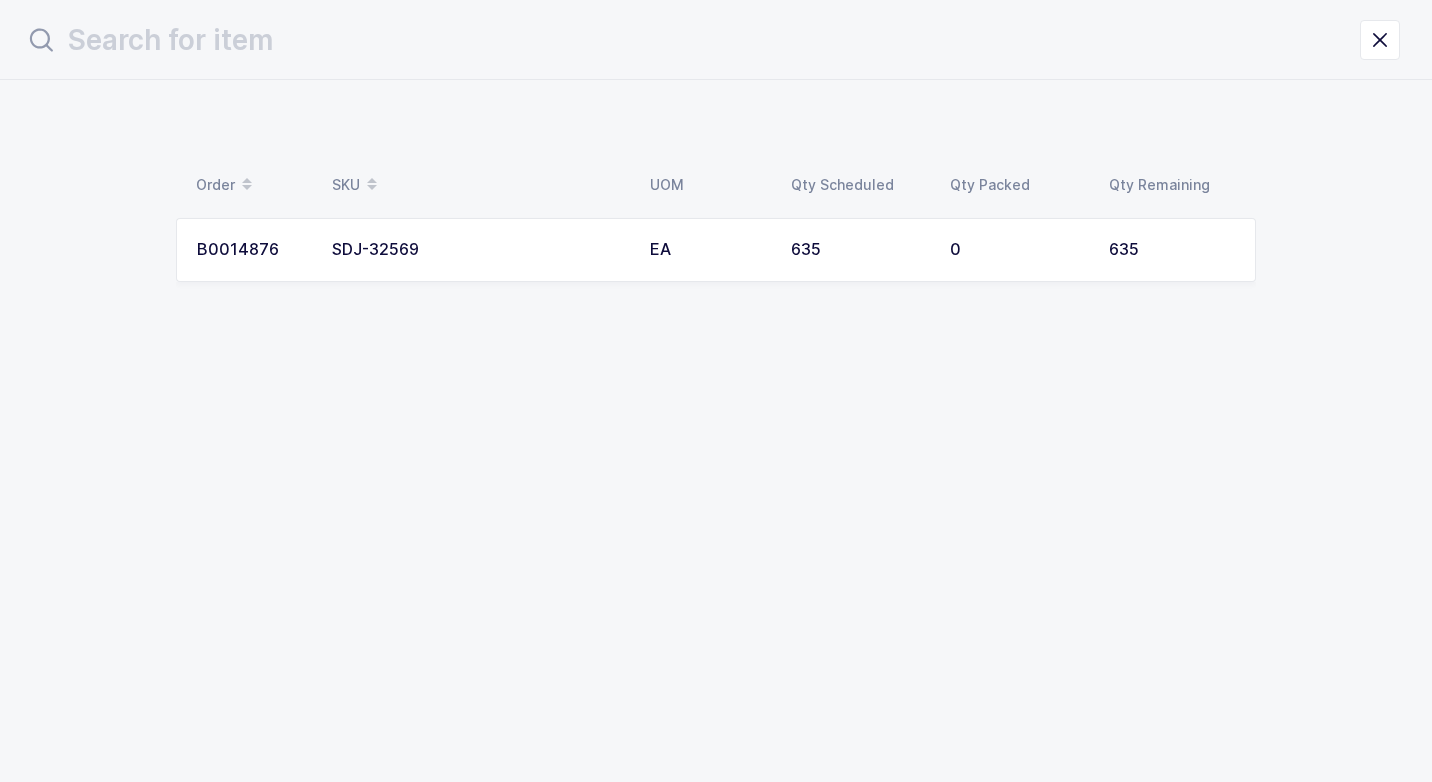 click on "SDJ-32569" at bounding box center [479, 250] 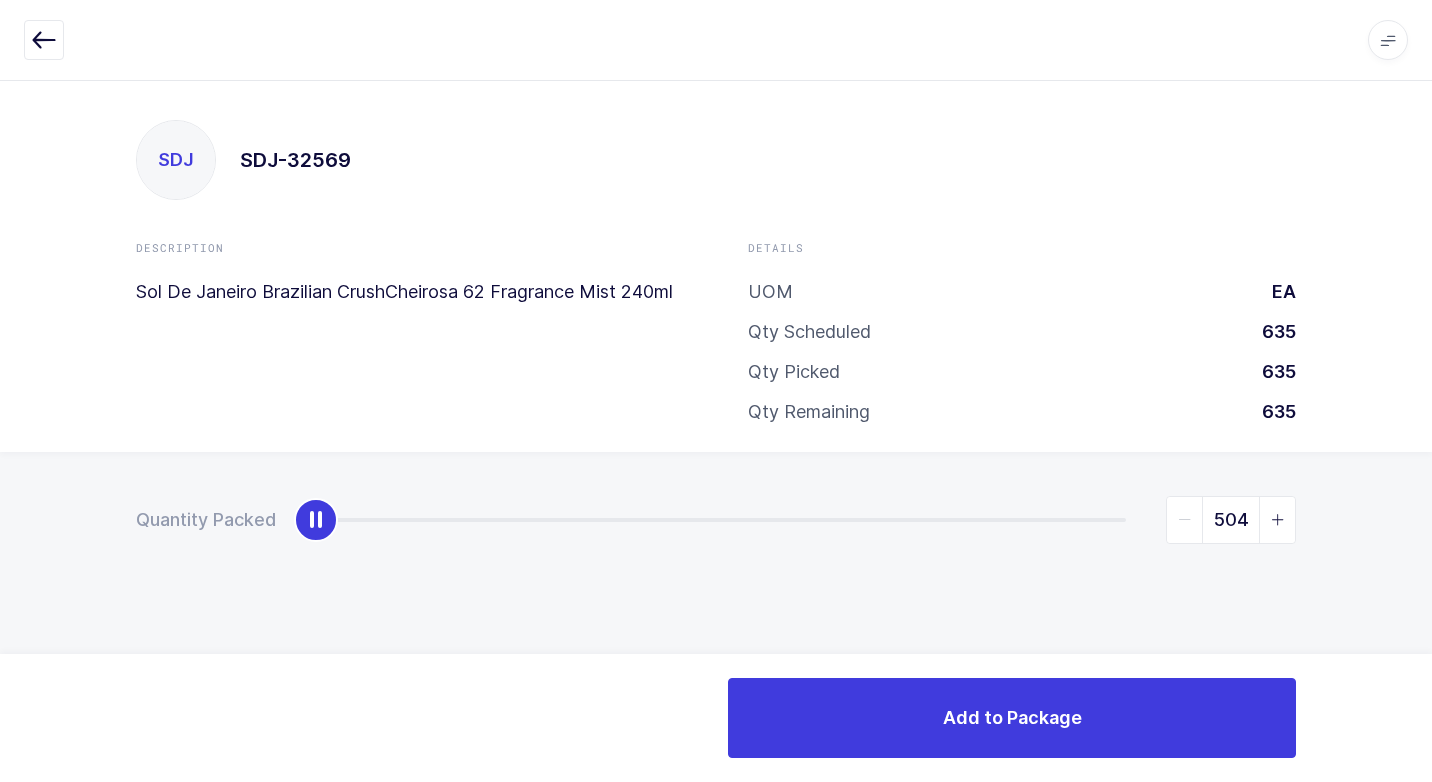 type on "635" 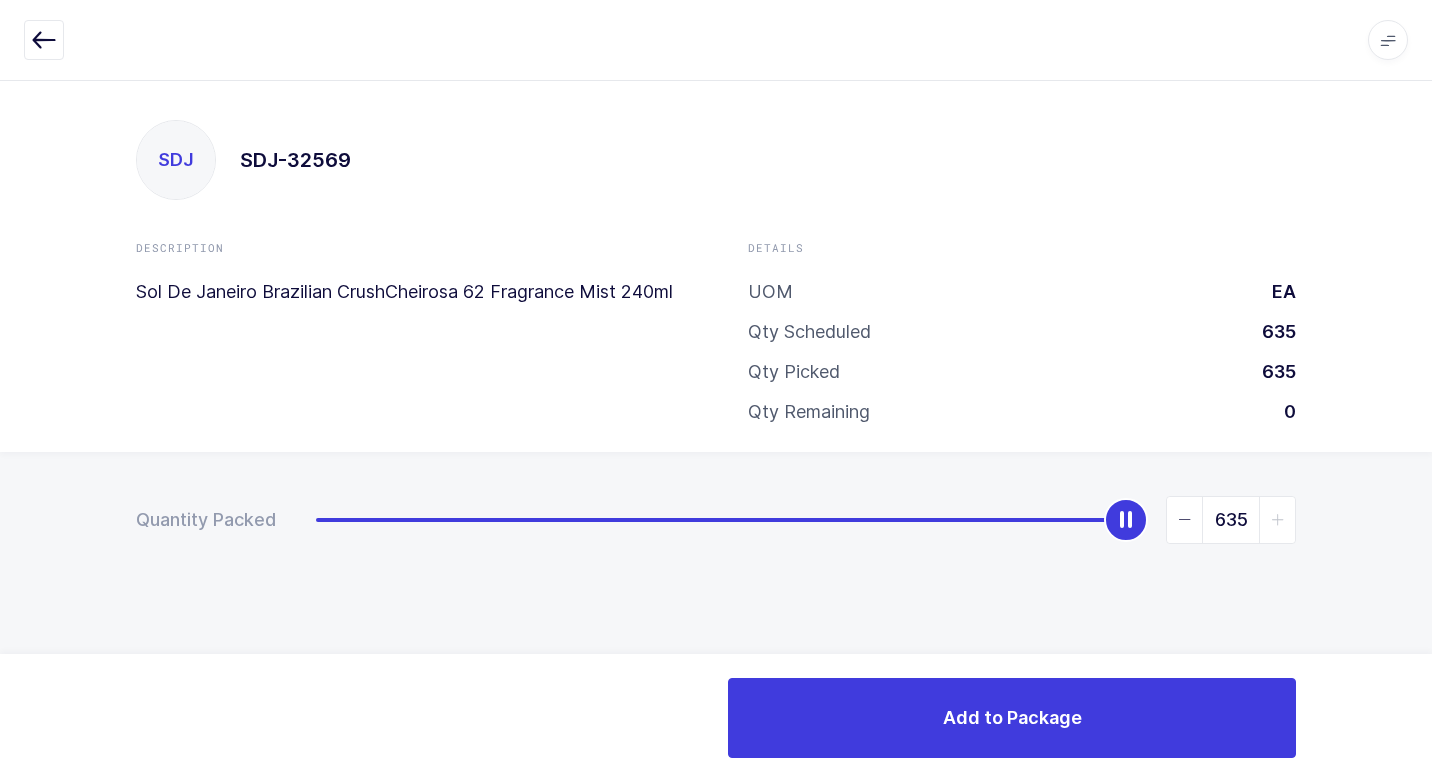 drag, startPoint x: 312, startPoint y: 527, endPoint x: 1435, endPoint y: 419, distance: 1128.1813 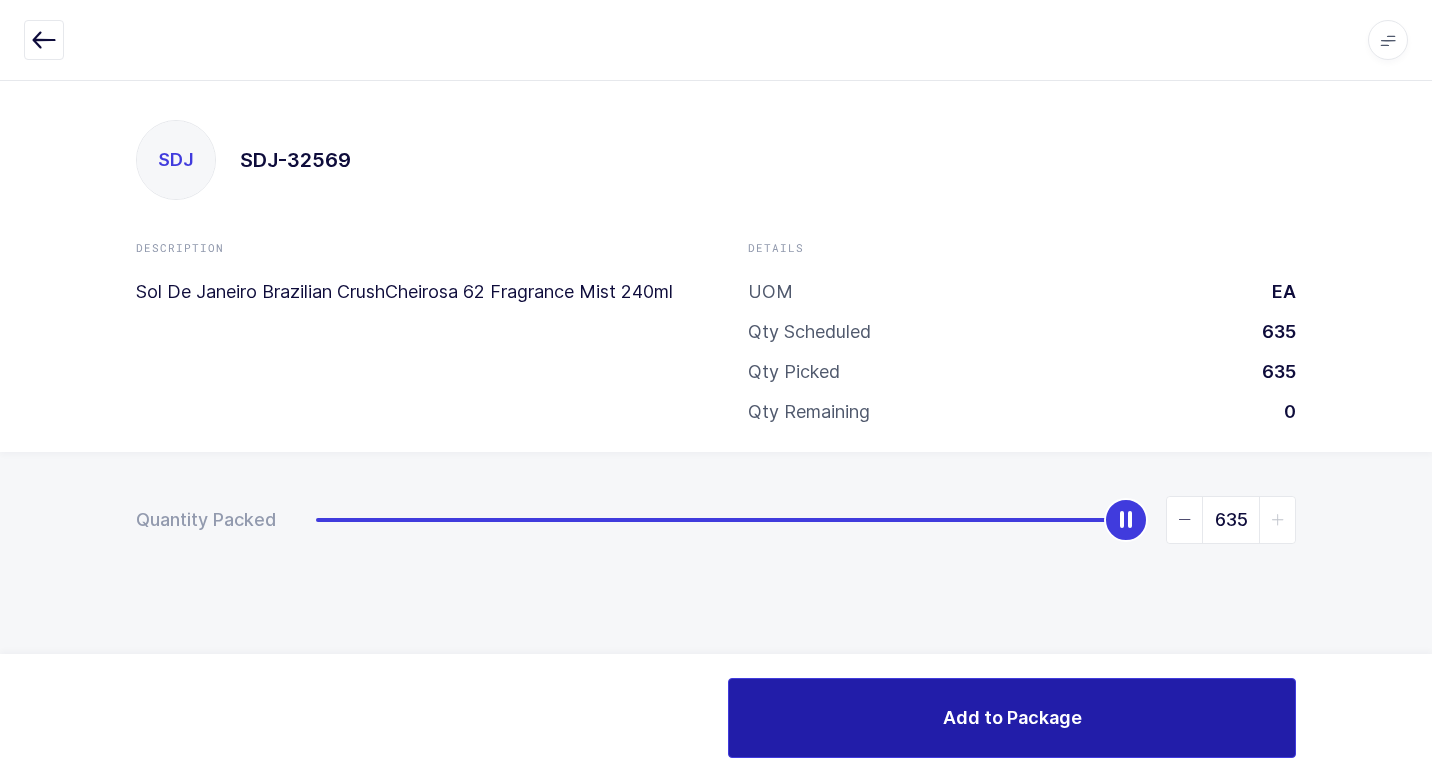 click on "Add to Package" at bounding box center [1012, 718] 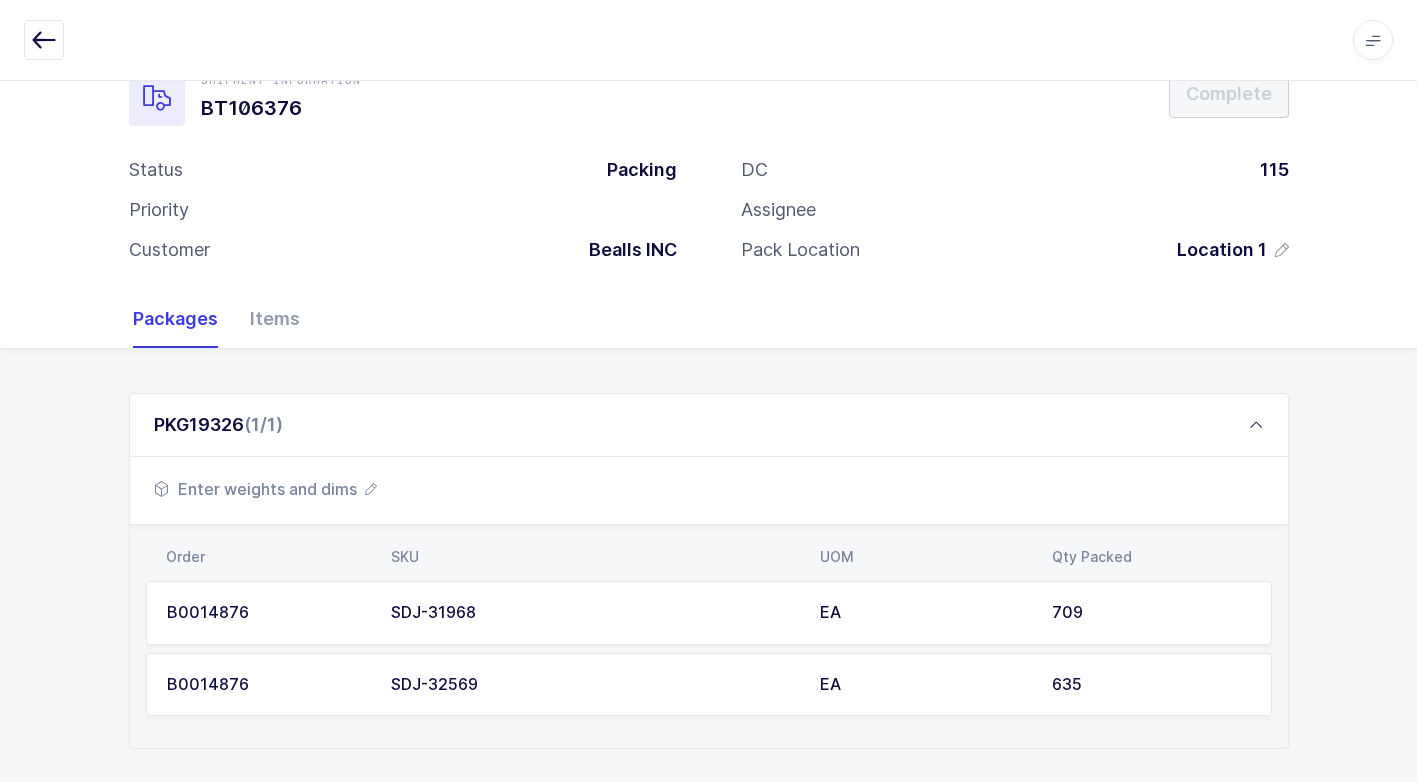 scroll, scrollTop: 96, scrollLeft: 0, axis: vertical 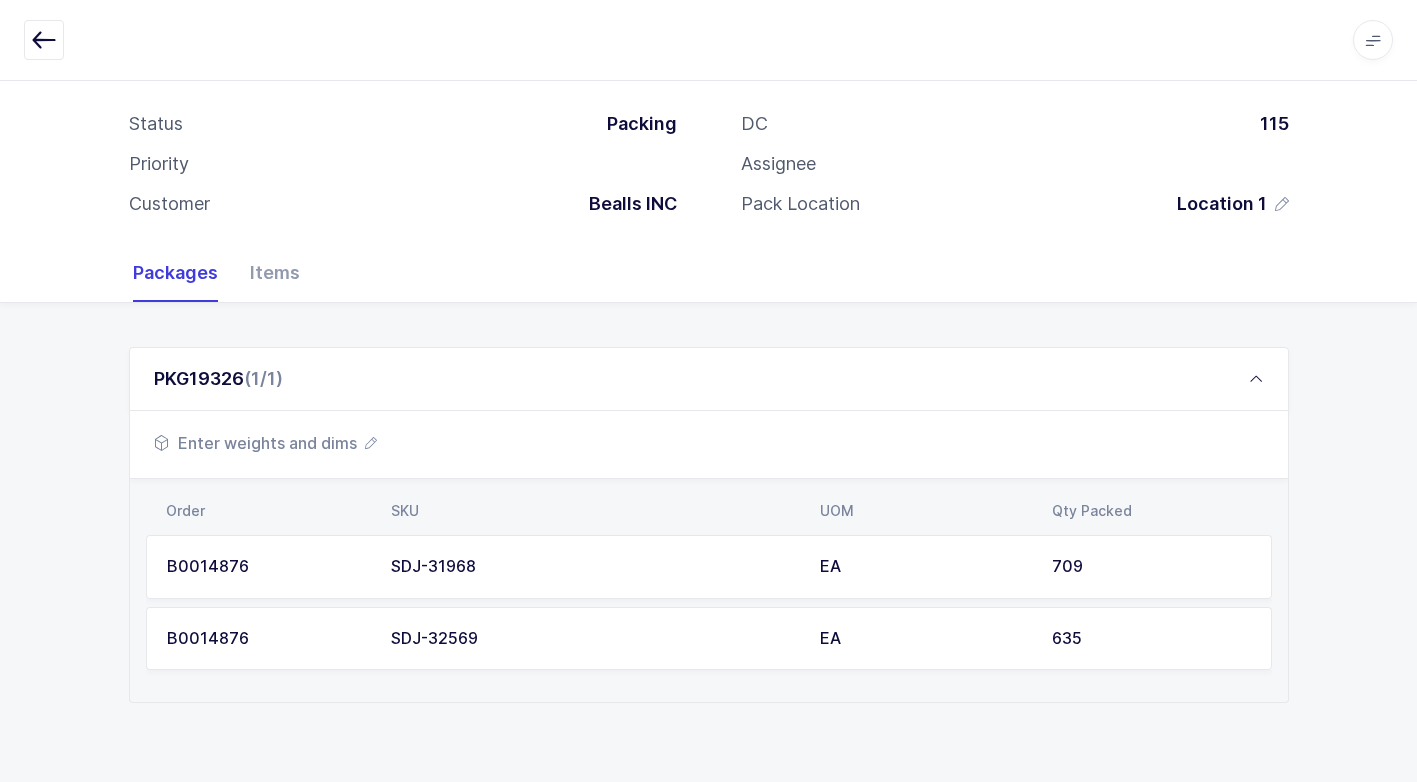 click on "Enter weights and dims" at bounding box center [265, 443] 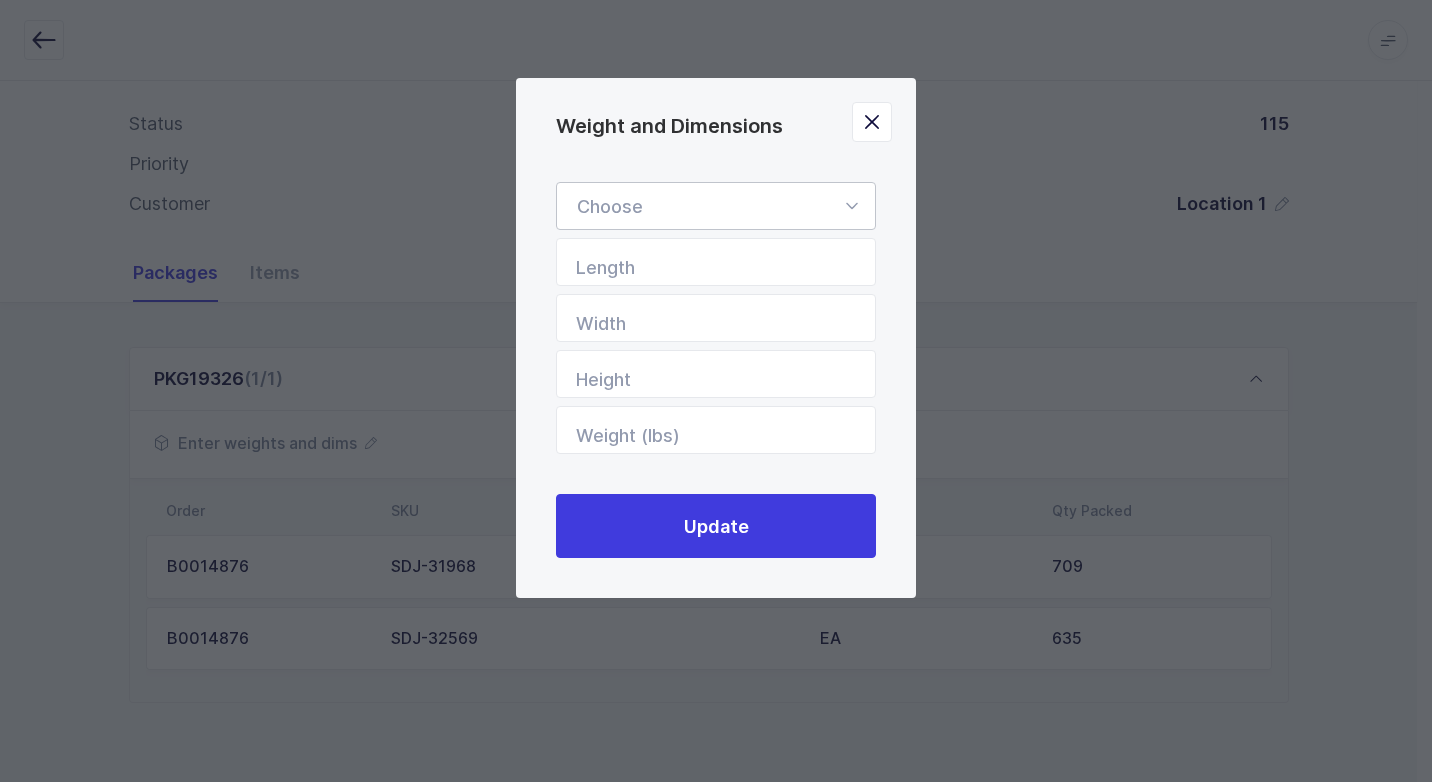 click at bounding box center (851, 206) 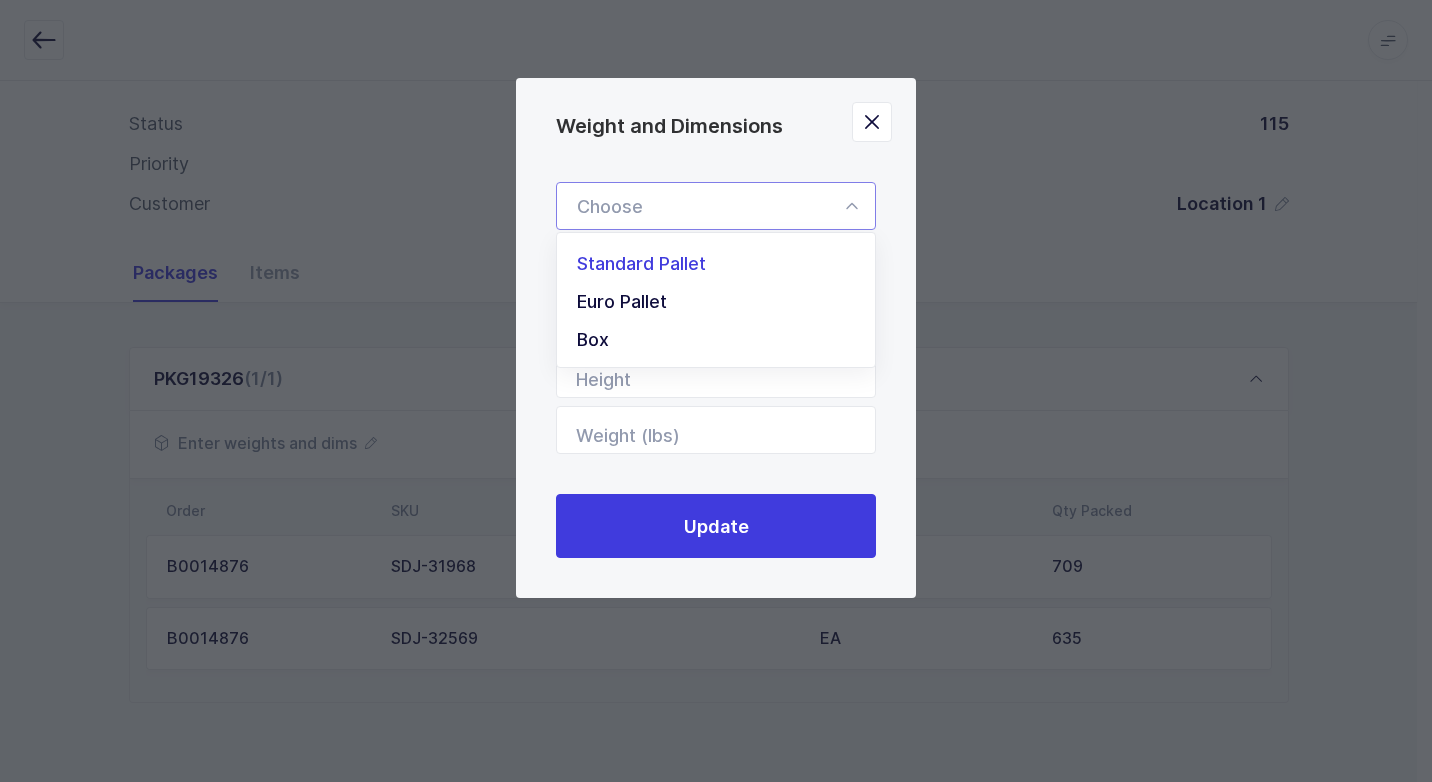click on "Standard Pallet" at bounding box center (723, 264) 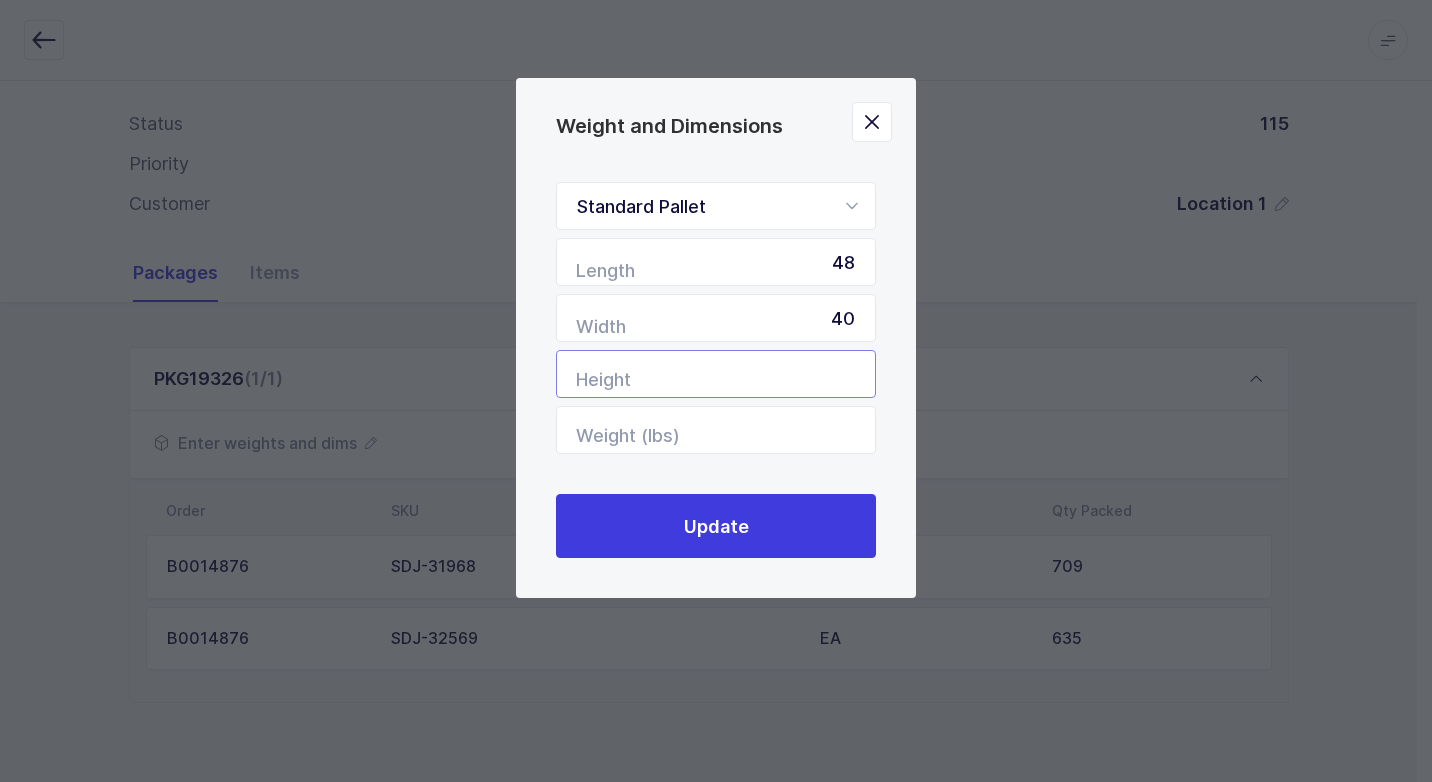 click at bounding box center [716, 374] 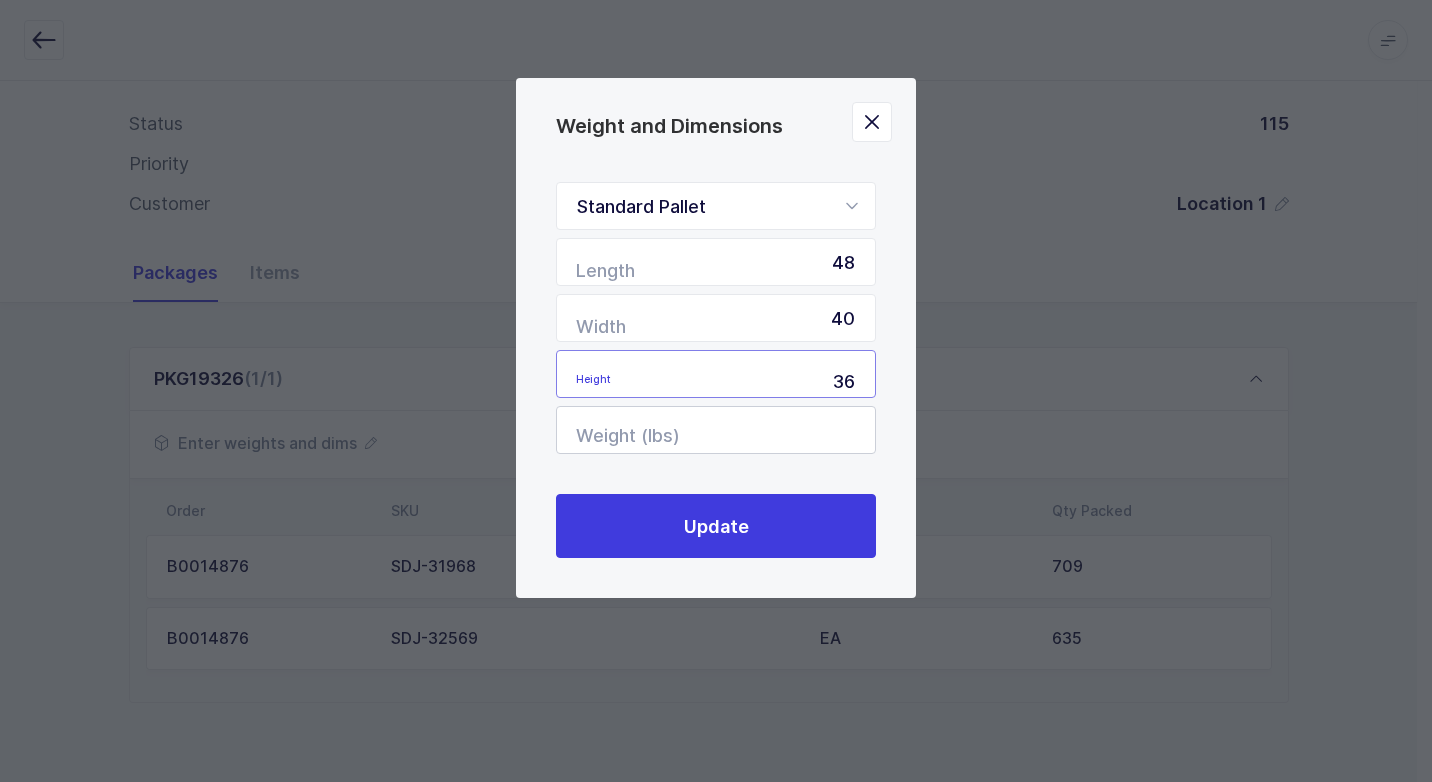 type on "36" 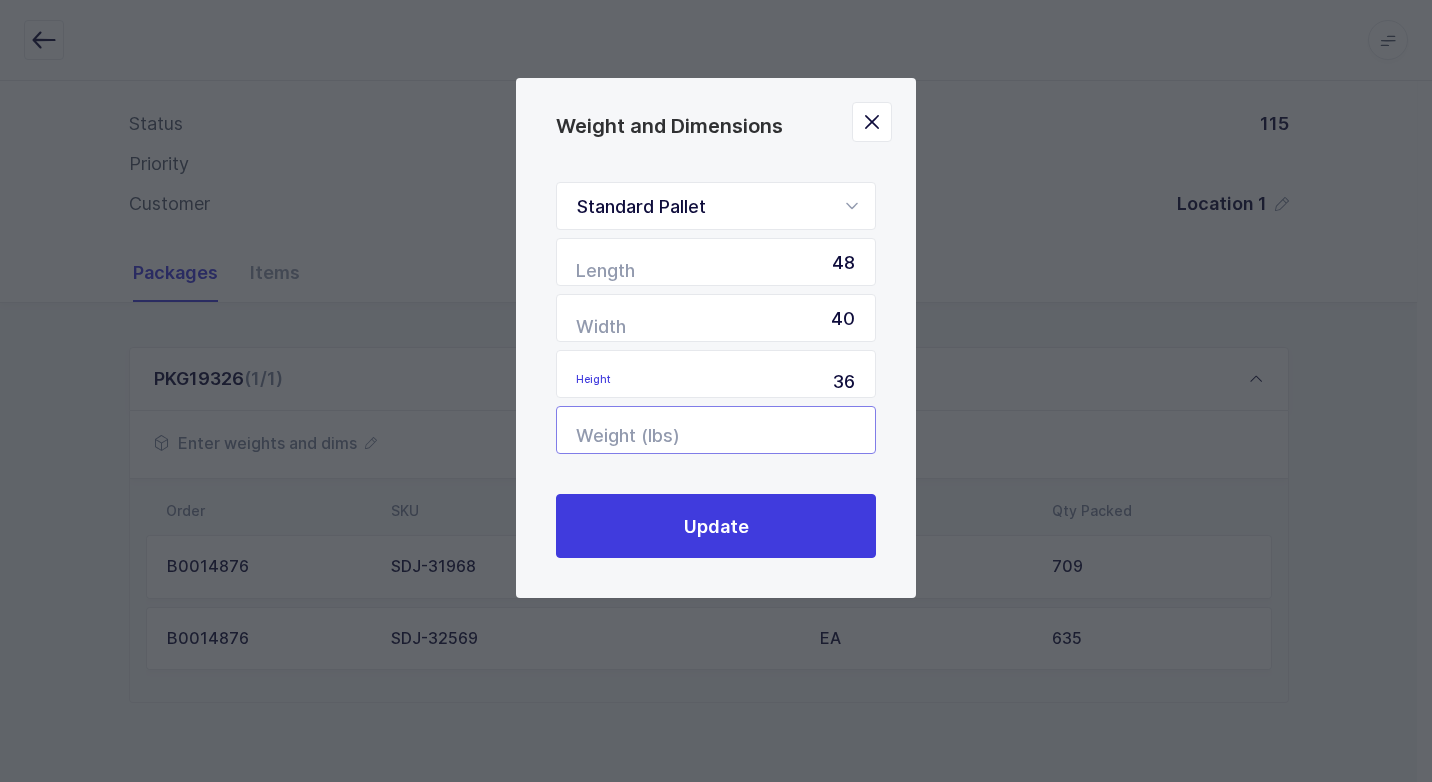 click at bounding box center [716, 430] 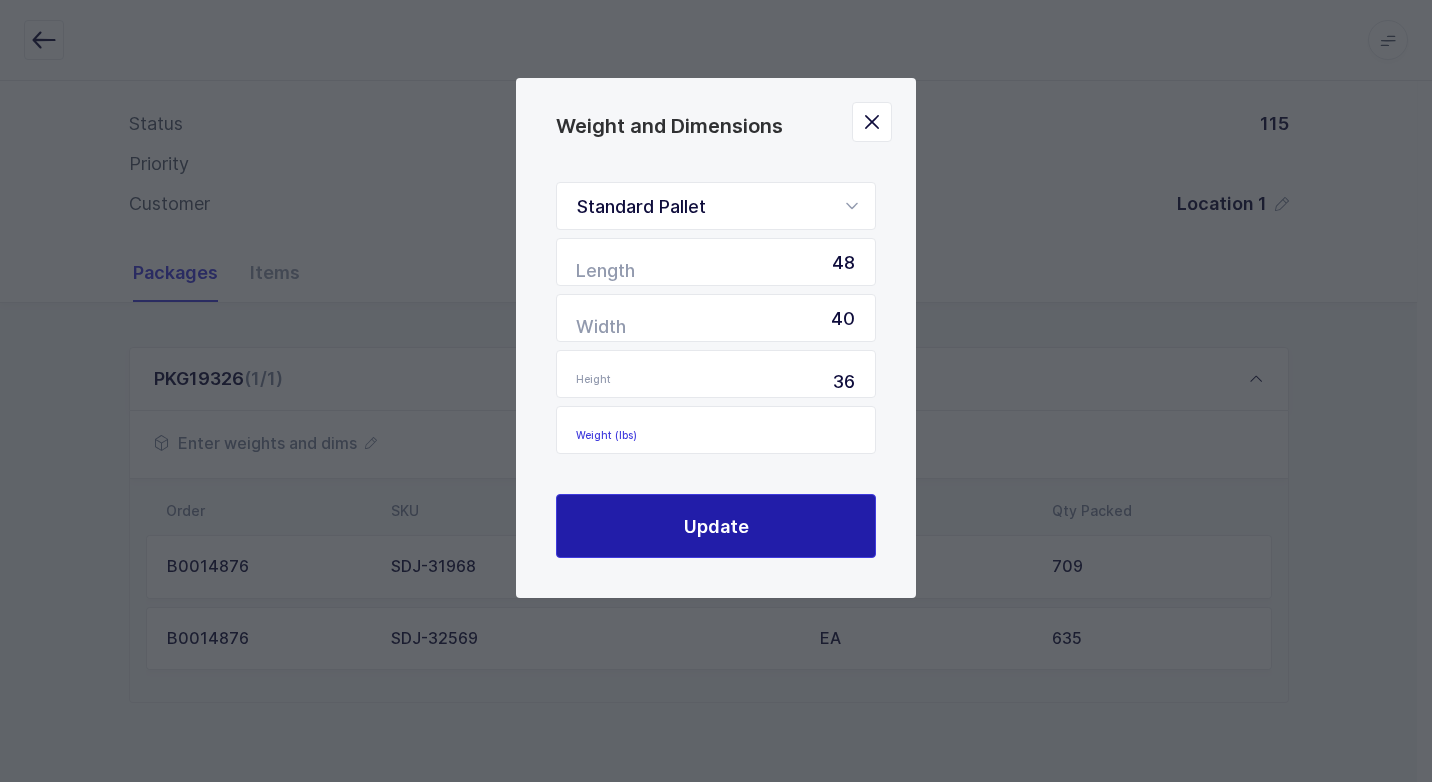 click on "Update" at bounding box center [716, 526] 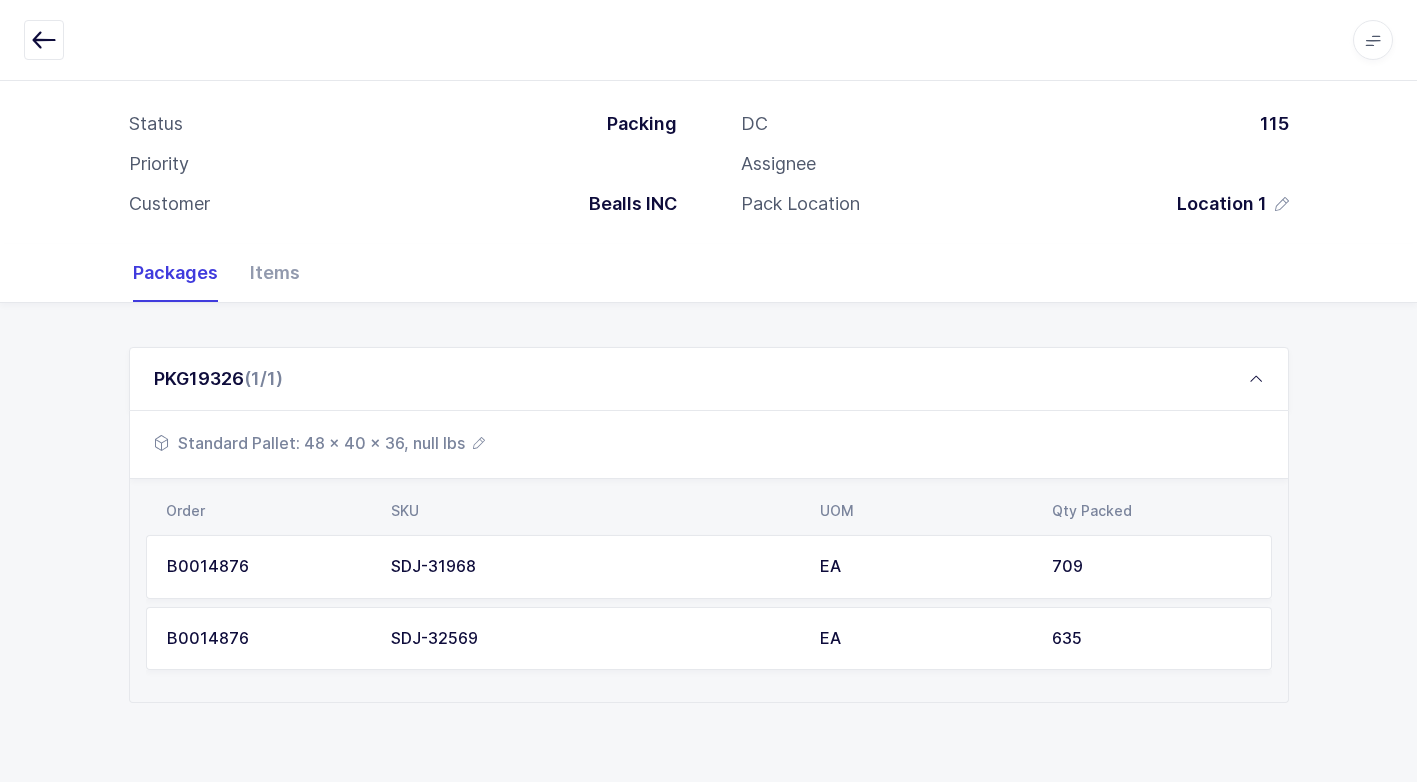 drag, startPoint x: 390, startPoint y: 456, endPoint x: 396, endPoint y: 447, distance: 10.816654 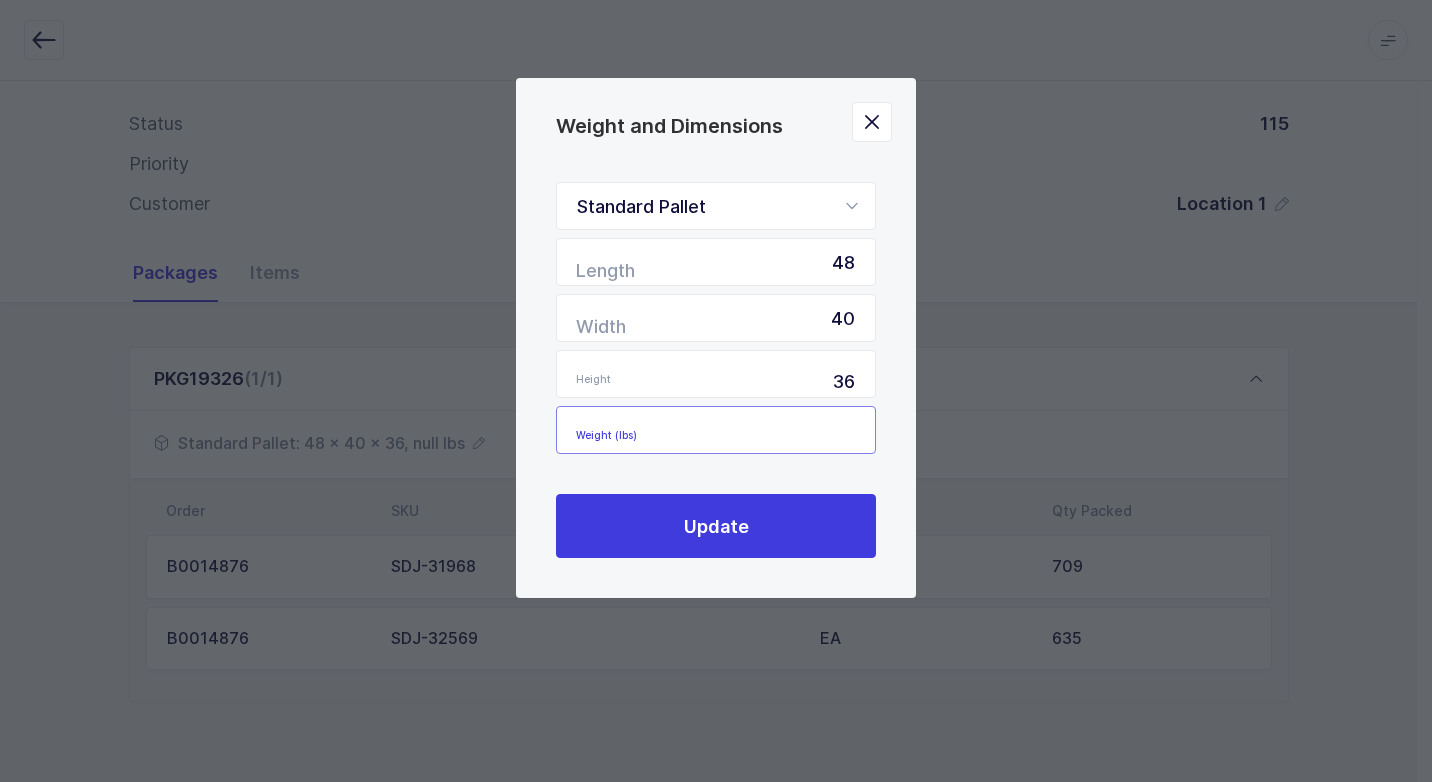 click at bounding box center (716, 430) 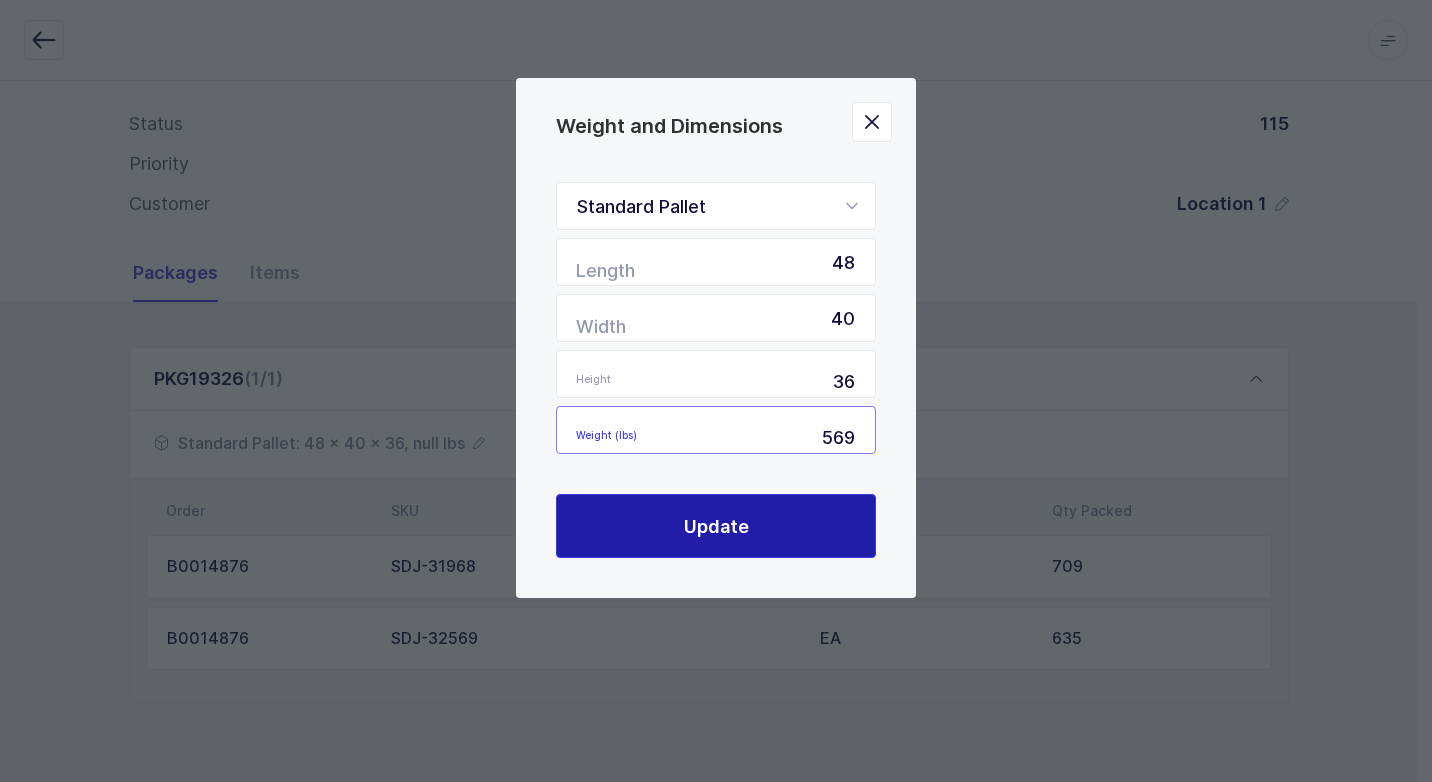 type on "569" 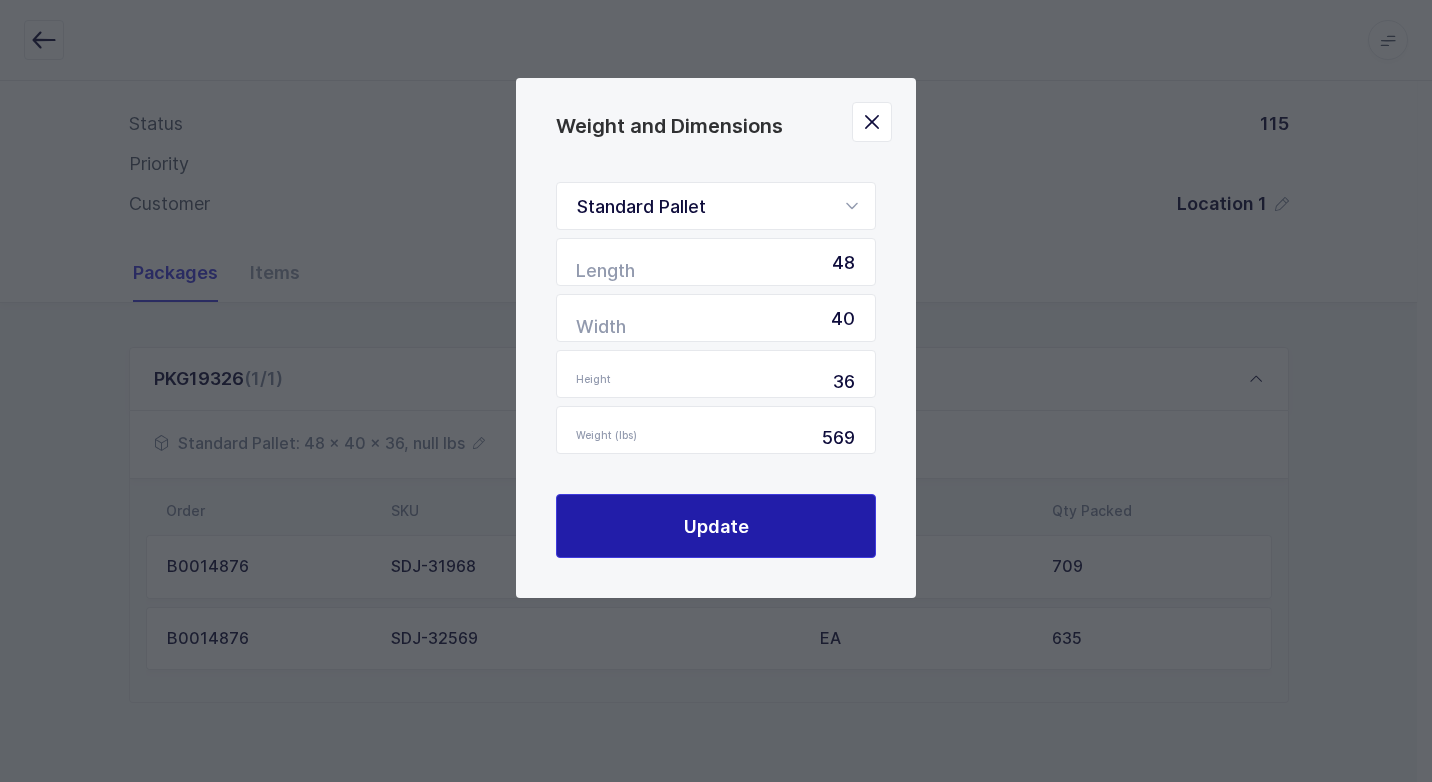 click on "Update" at bounding box center (716, 526) 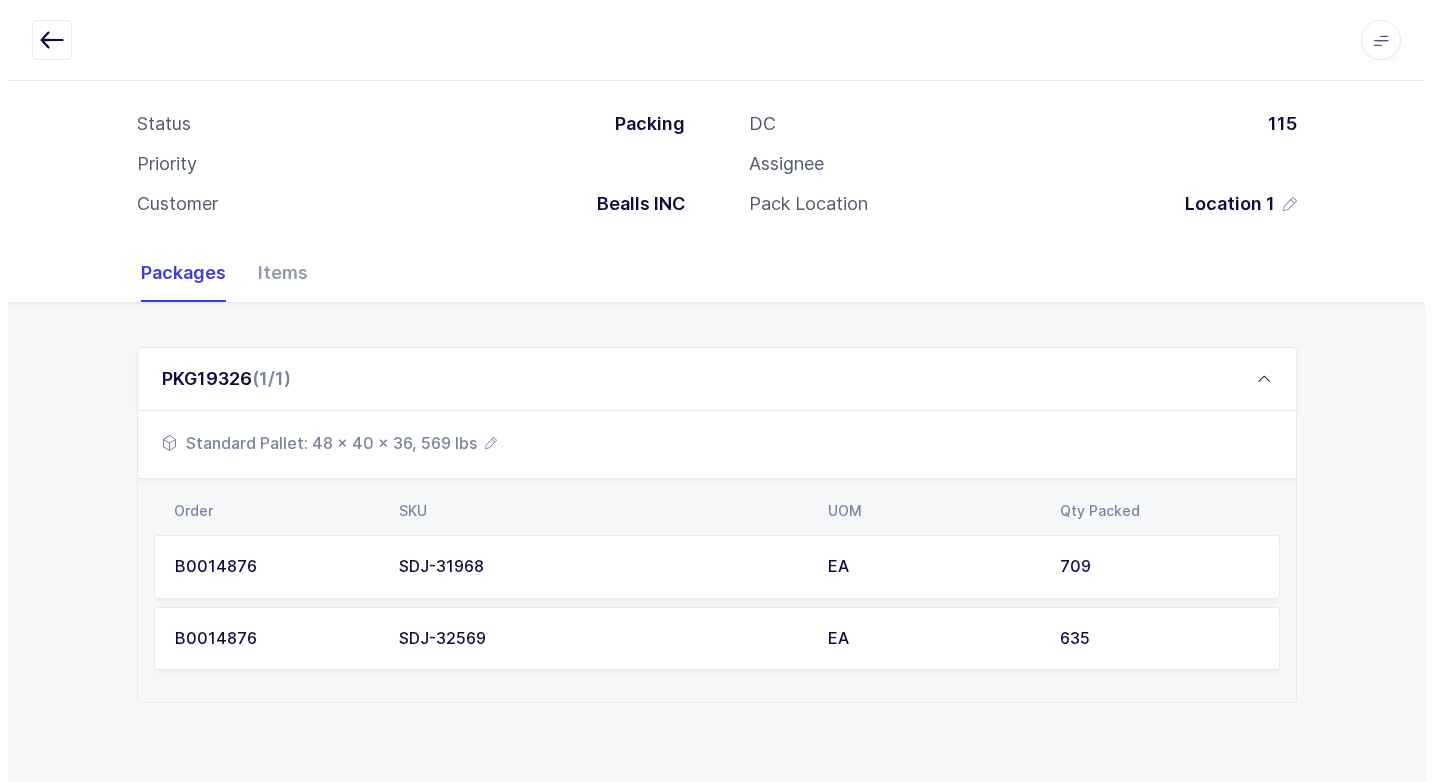 scroll, scrollTop: 0, scrollLeft: 0, axis: both 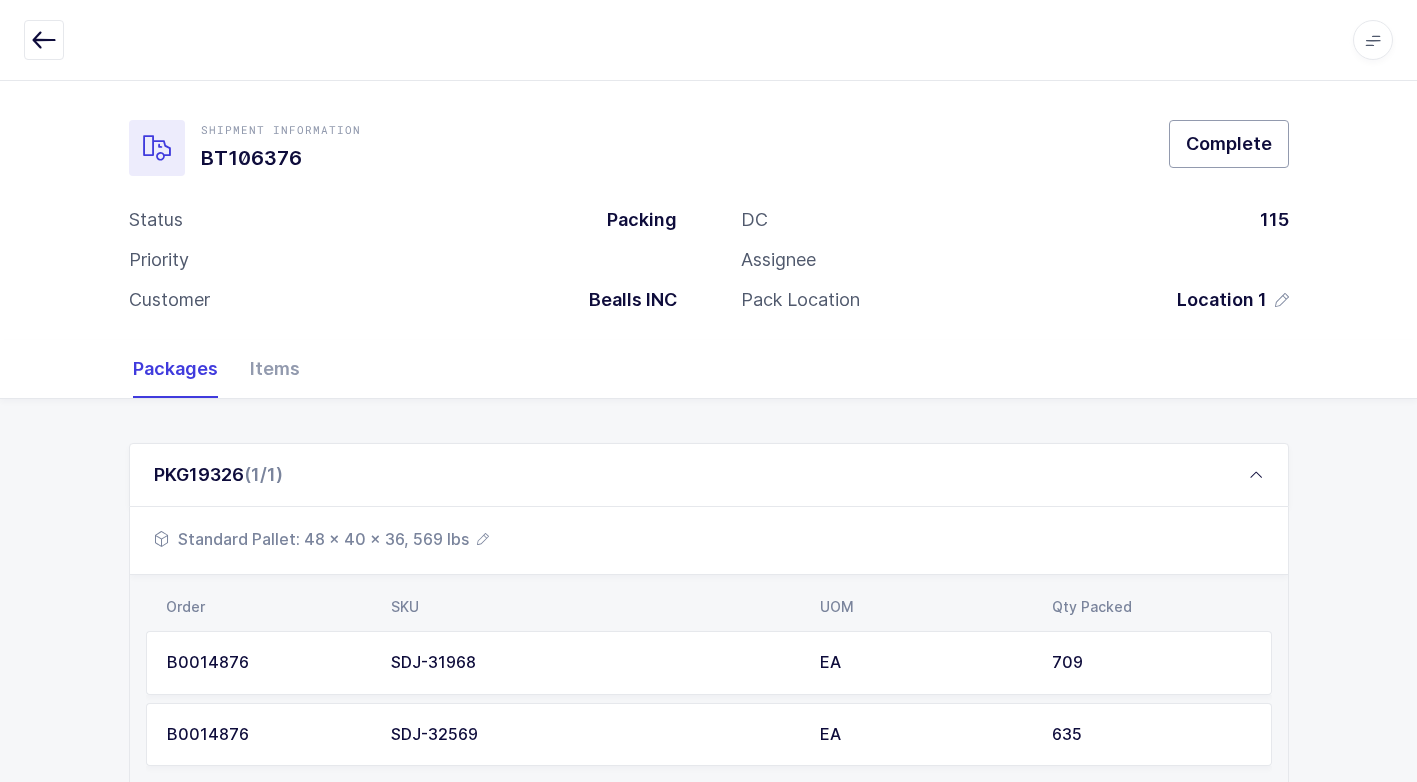 click on "Complete" at bounding box center [1229, 143] 